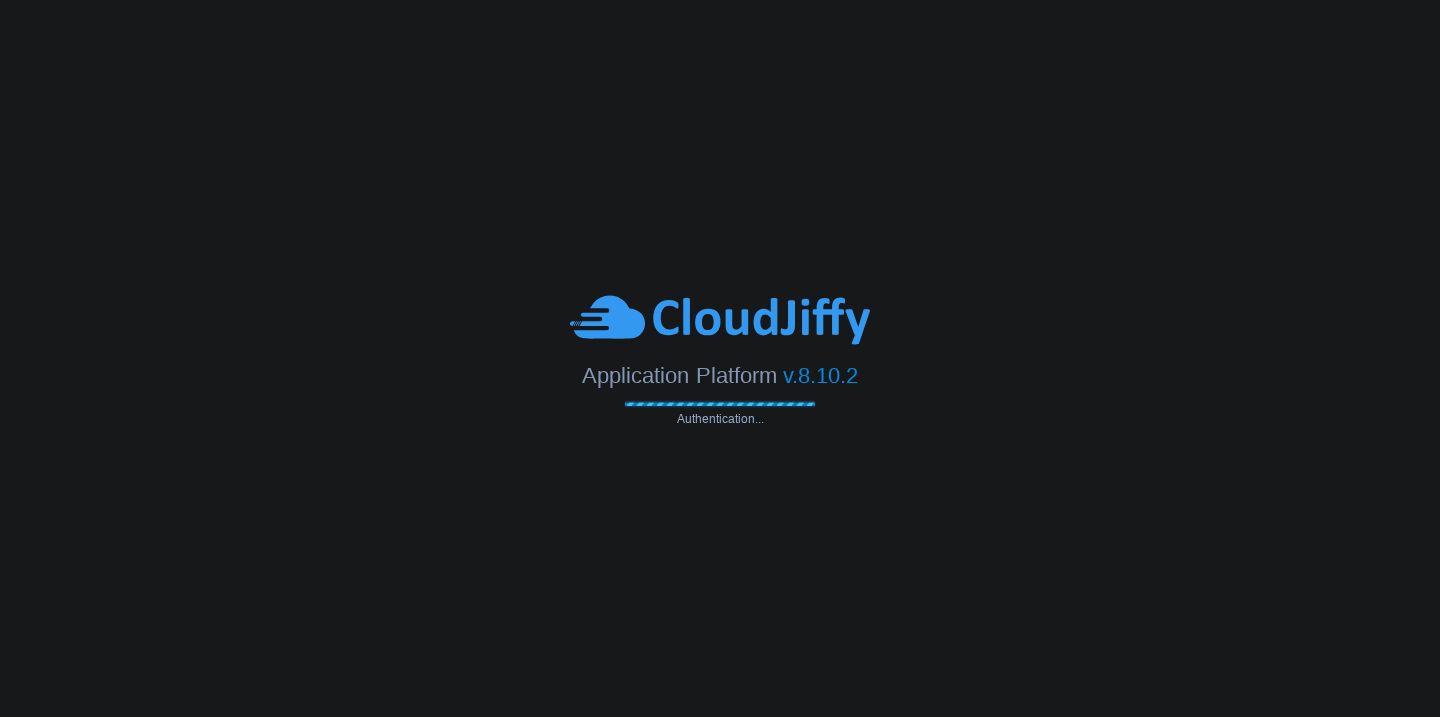 scroll, scrollTop: 0, scrollLeft: 0, axis: both 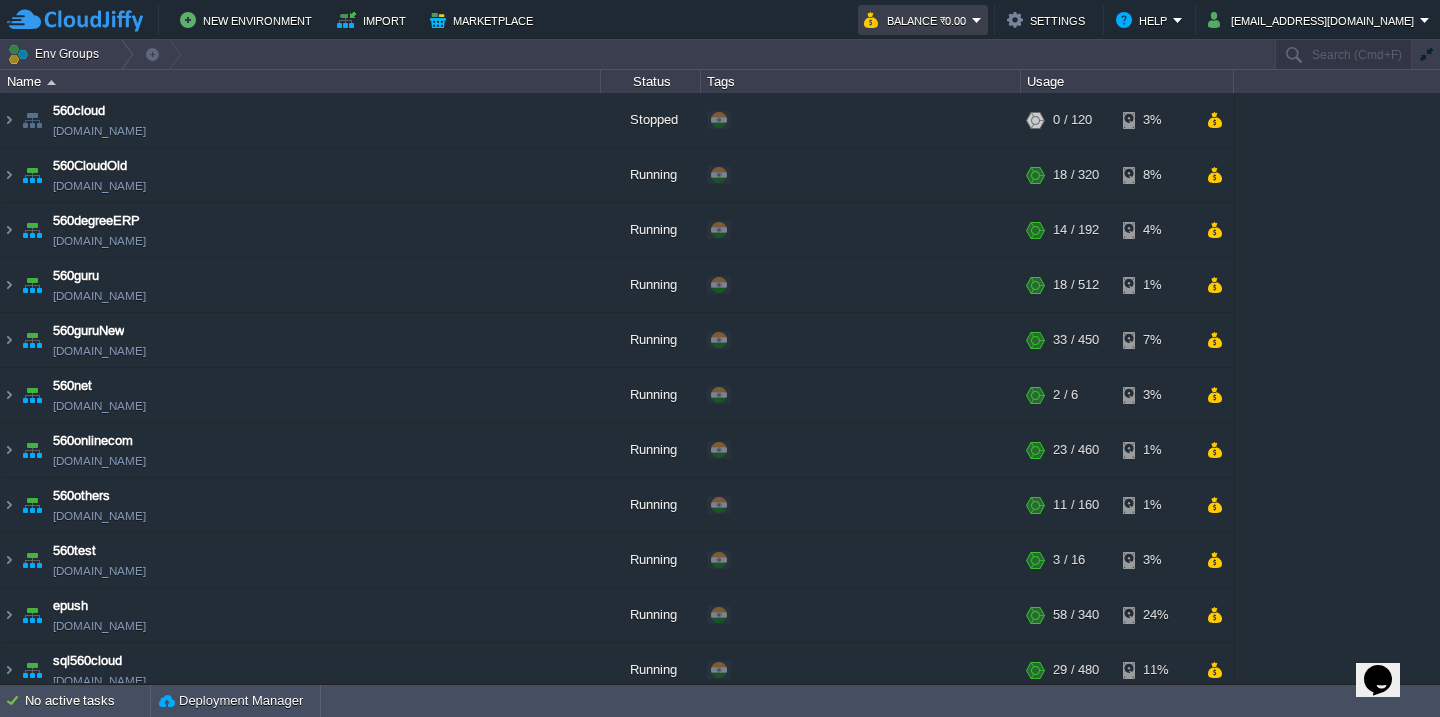 click on "Balance ₹0.00" at bounding box center [918, 20] 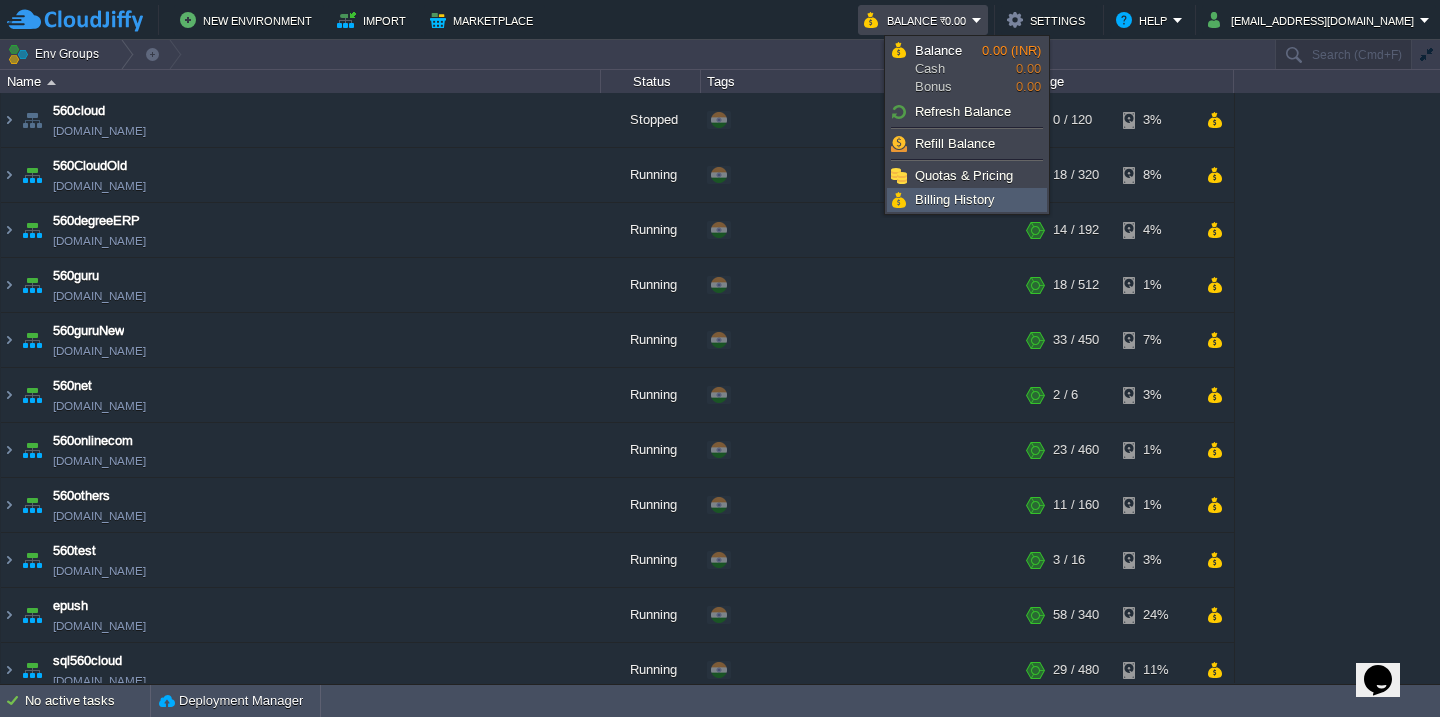 click on "Billing History" at bounding box center (955, 199) 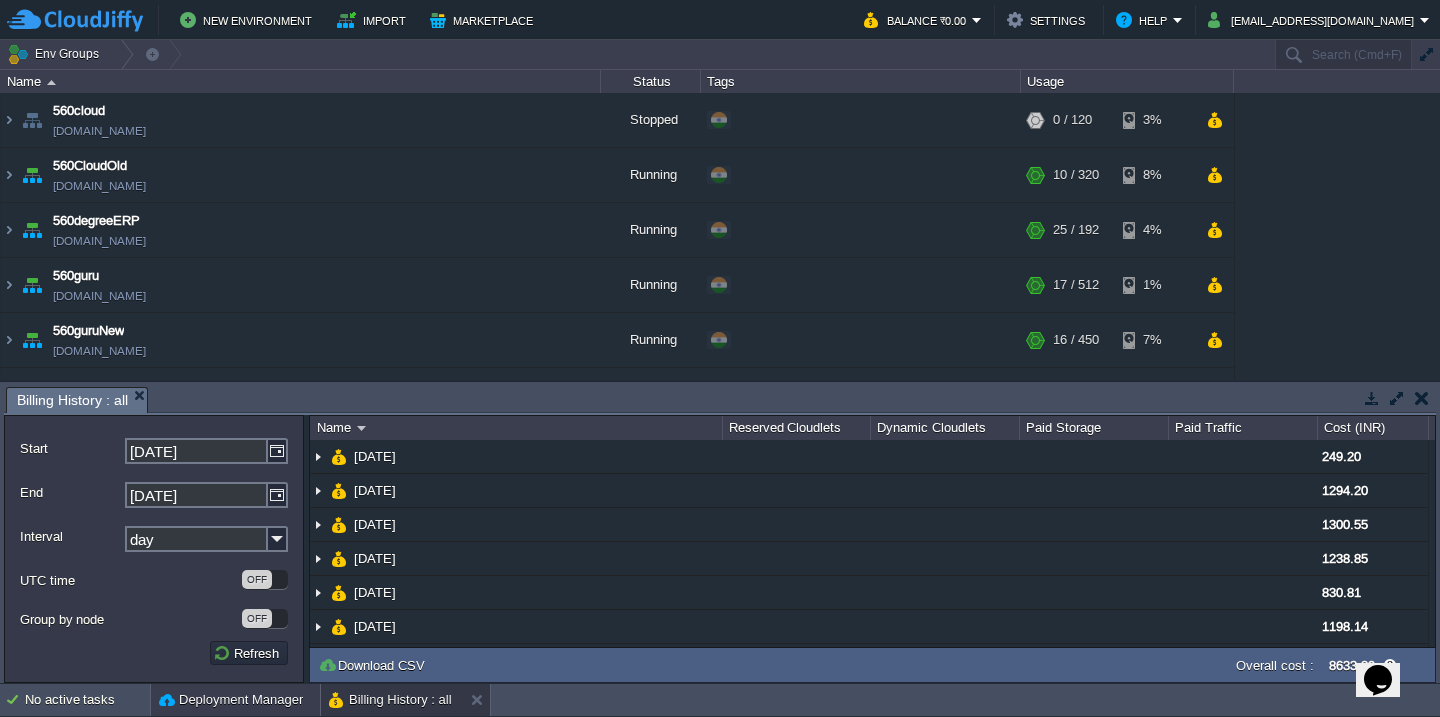 click on "Deployment Manager" at bounding box center [231, 700] 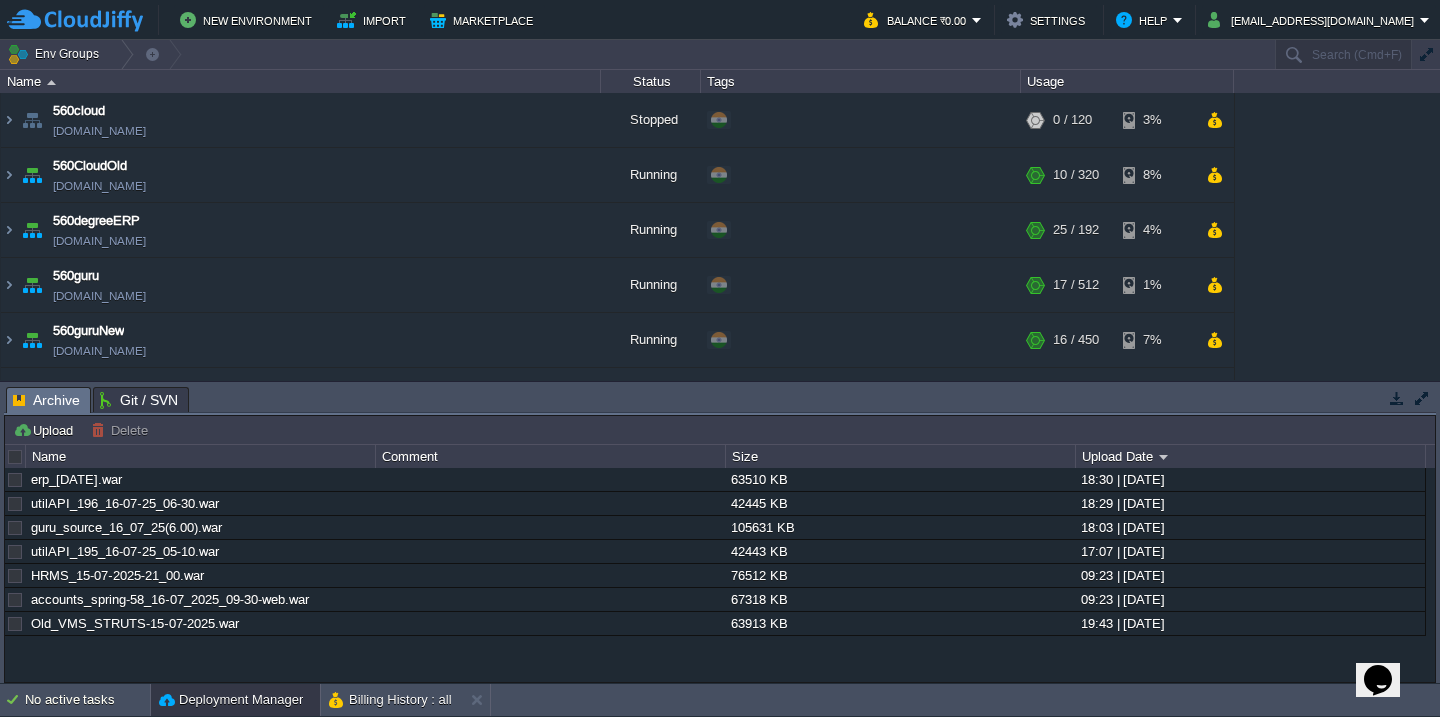 click at bounding box center (16, 457) 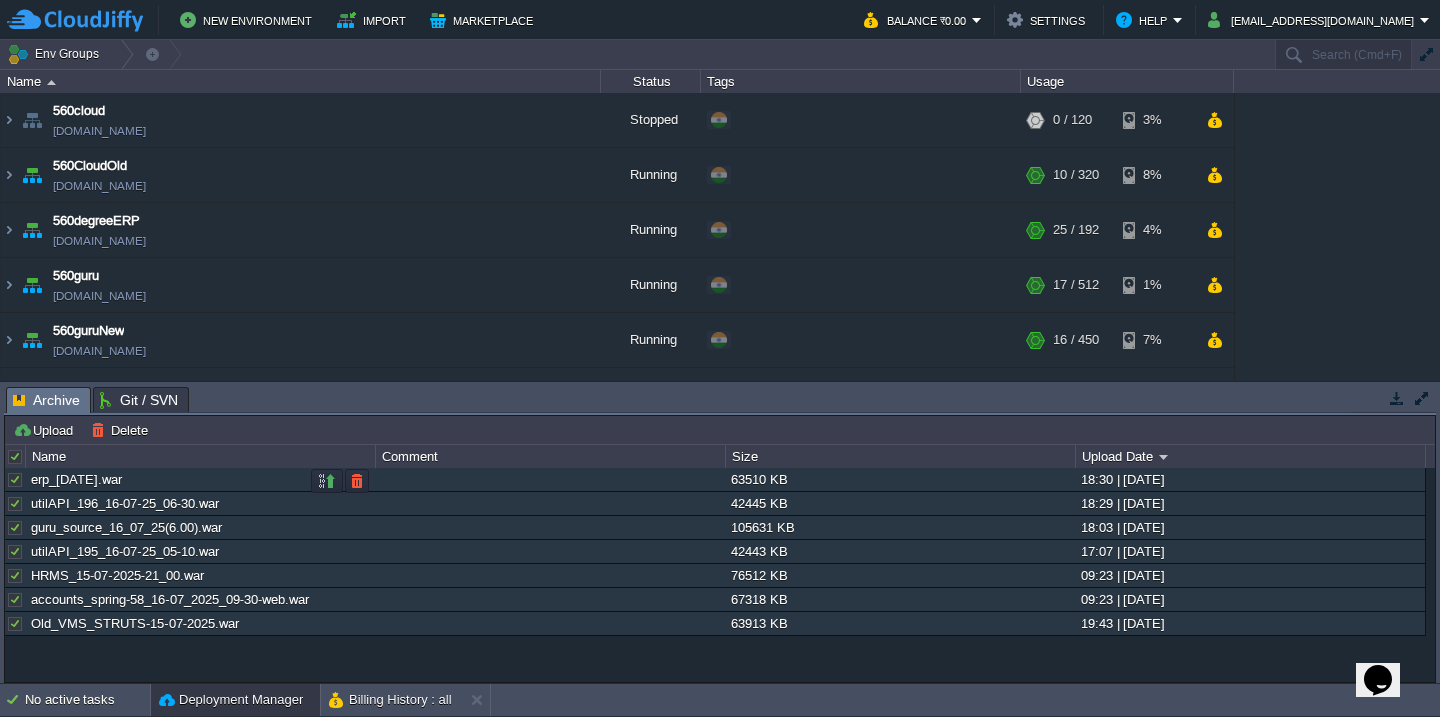click at bounding box center (15, 480) 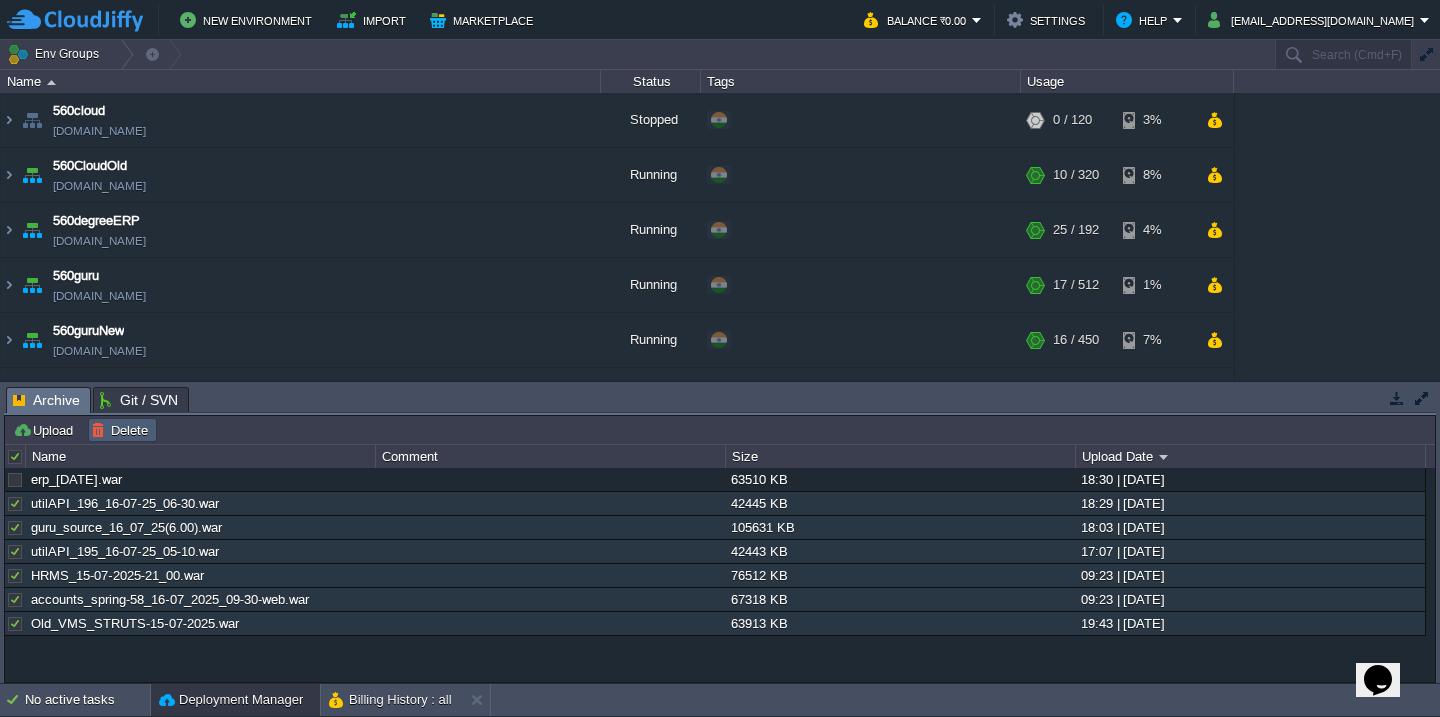 click on "Delete" at bounding box center [122, 430] 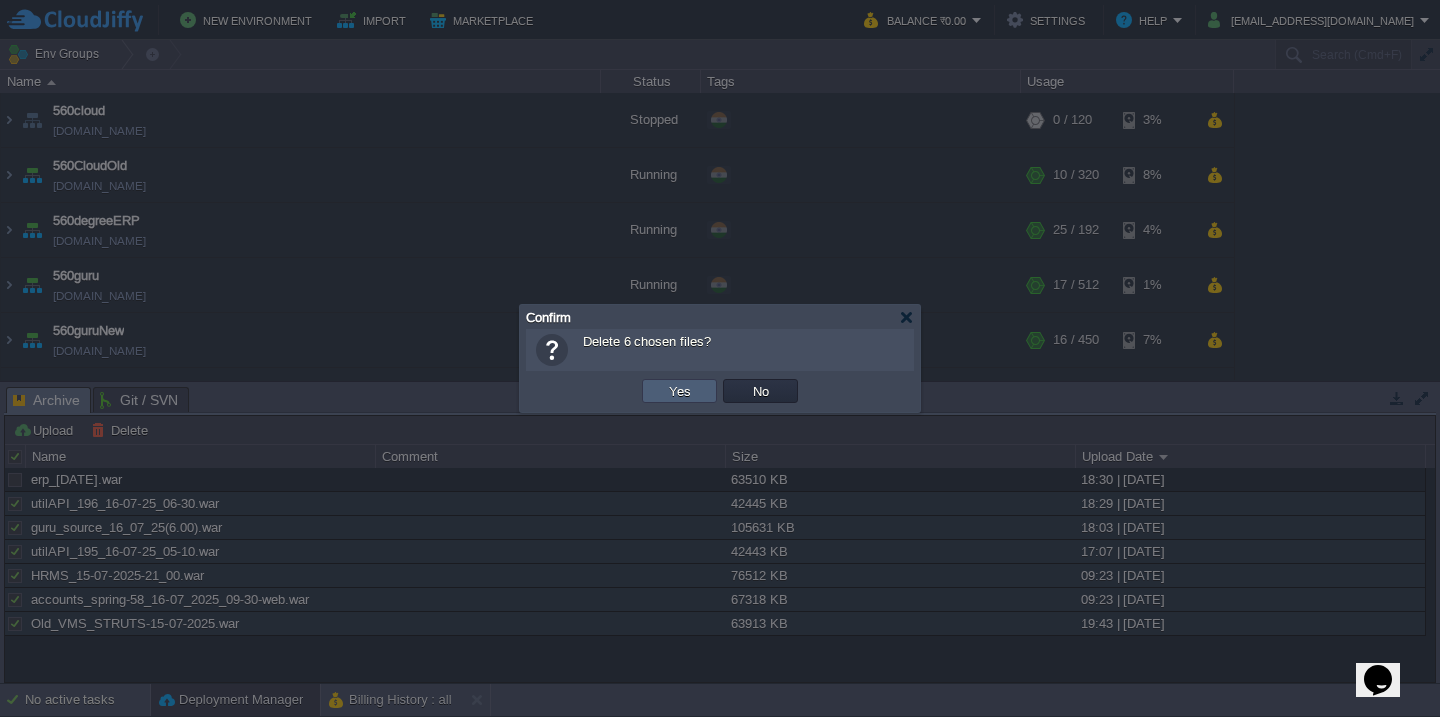 click on "Yes" at bounding box center (680, 391) 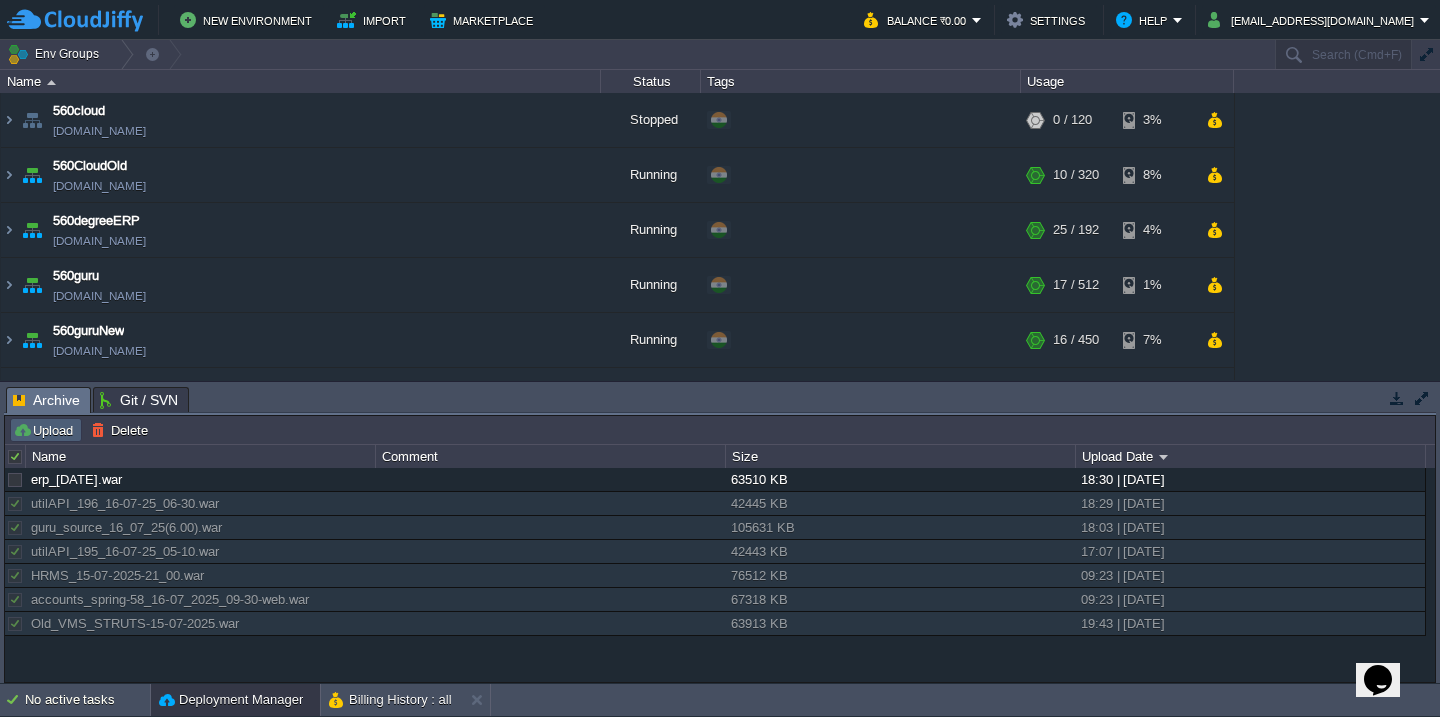 click on "Upload" at bounding box center [46, 430] 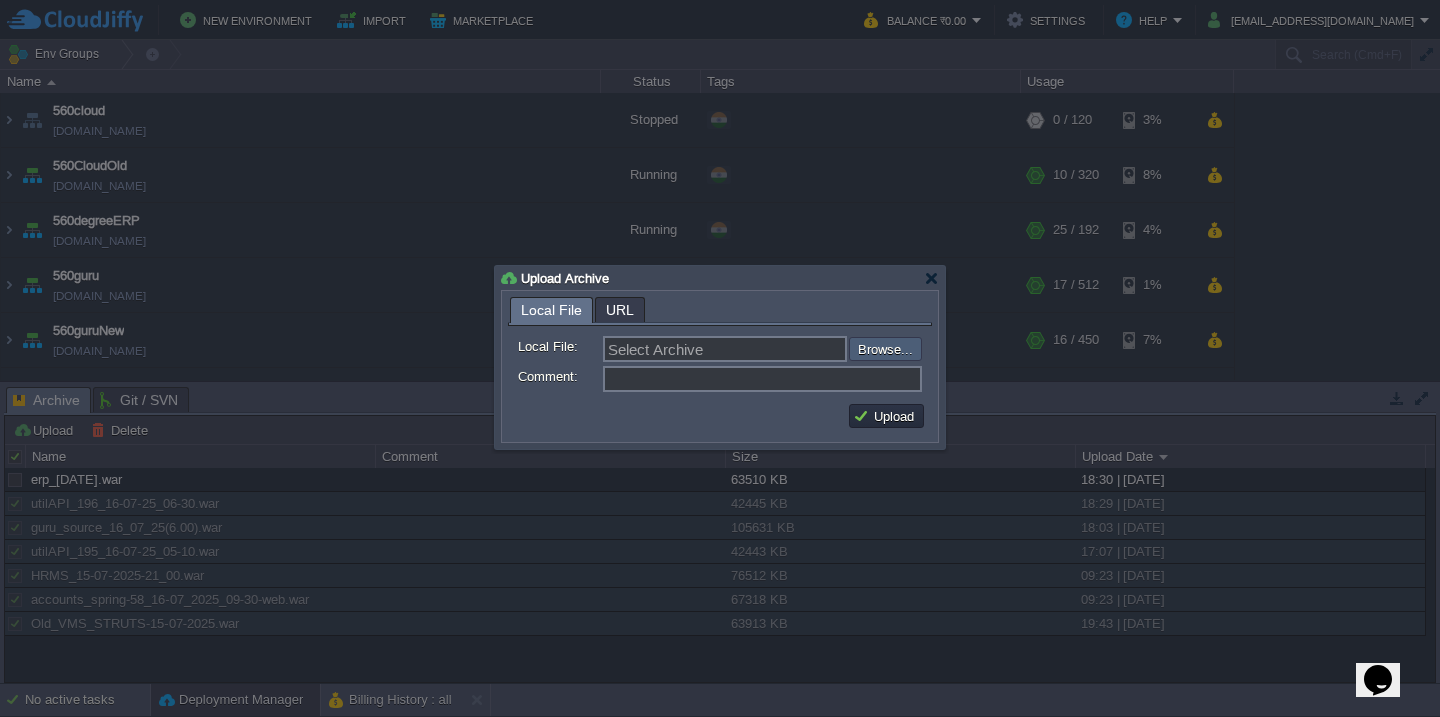 click at bounding box center (795, 349) 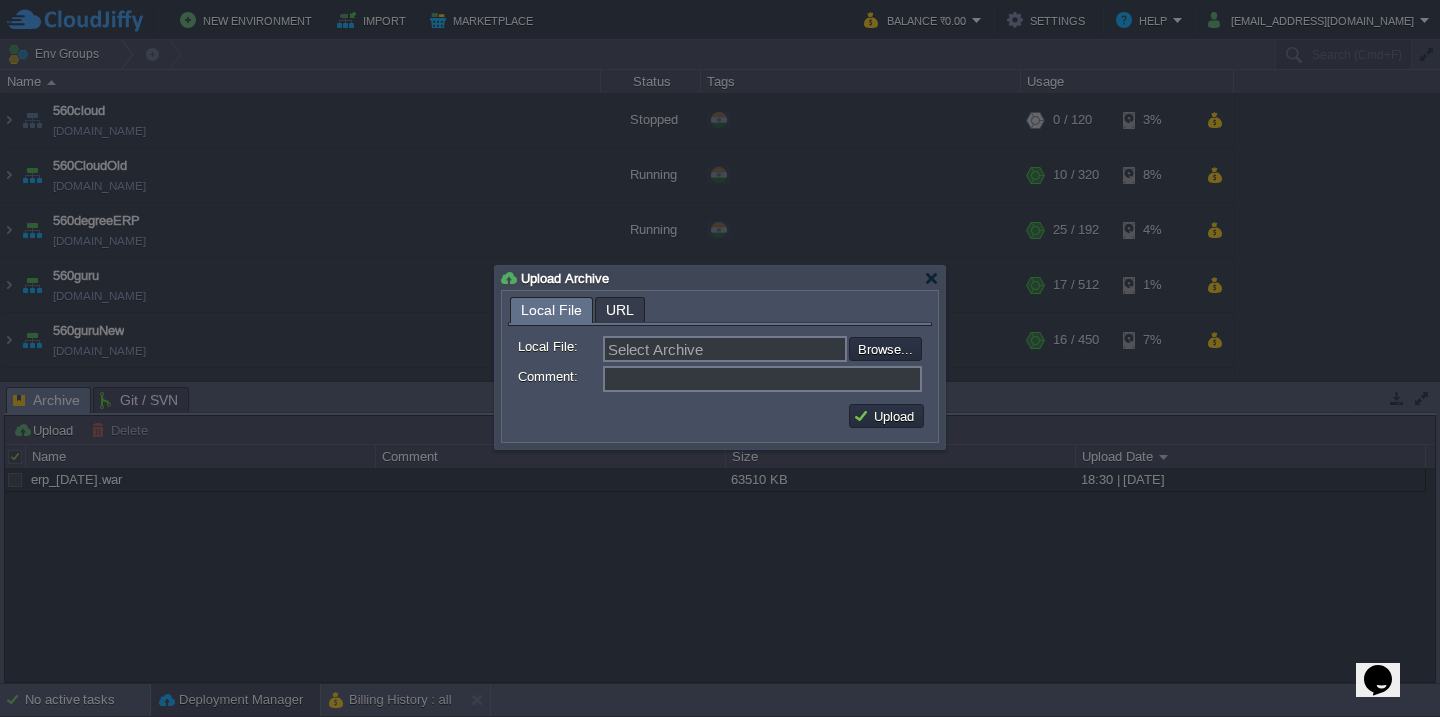 type on "C:\fakepath\HRMS_16-07-2025-22_00.war" 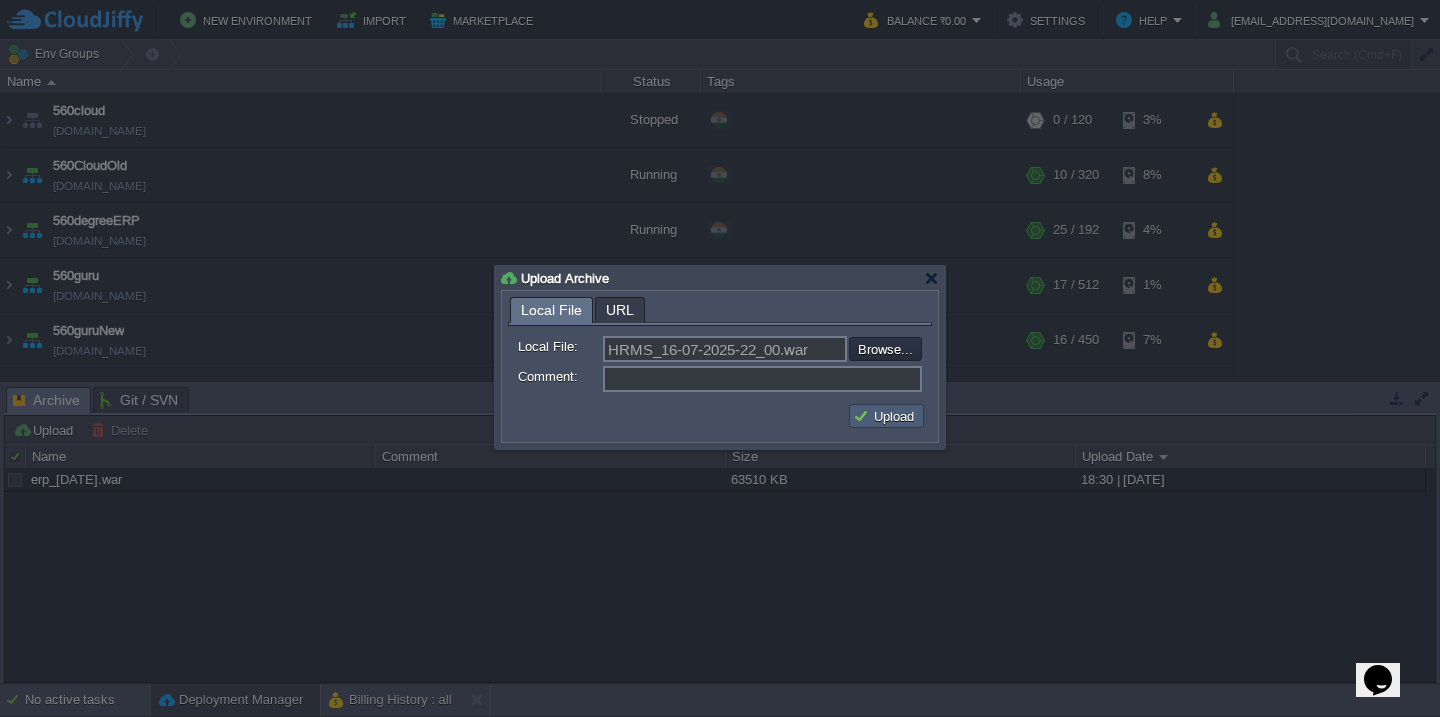 click on "Upload" at bounding box center (886, 416) 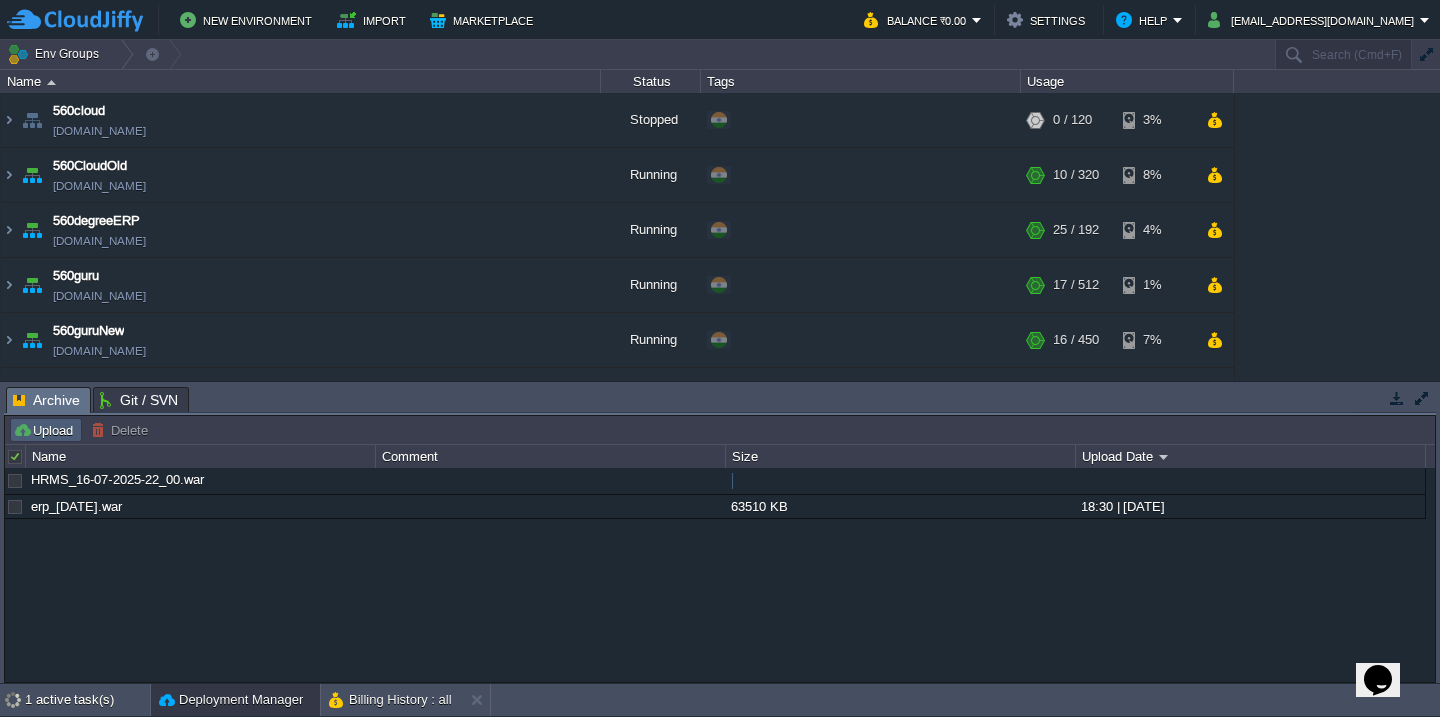 click on "Upload" at bounding box center (46, 430) 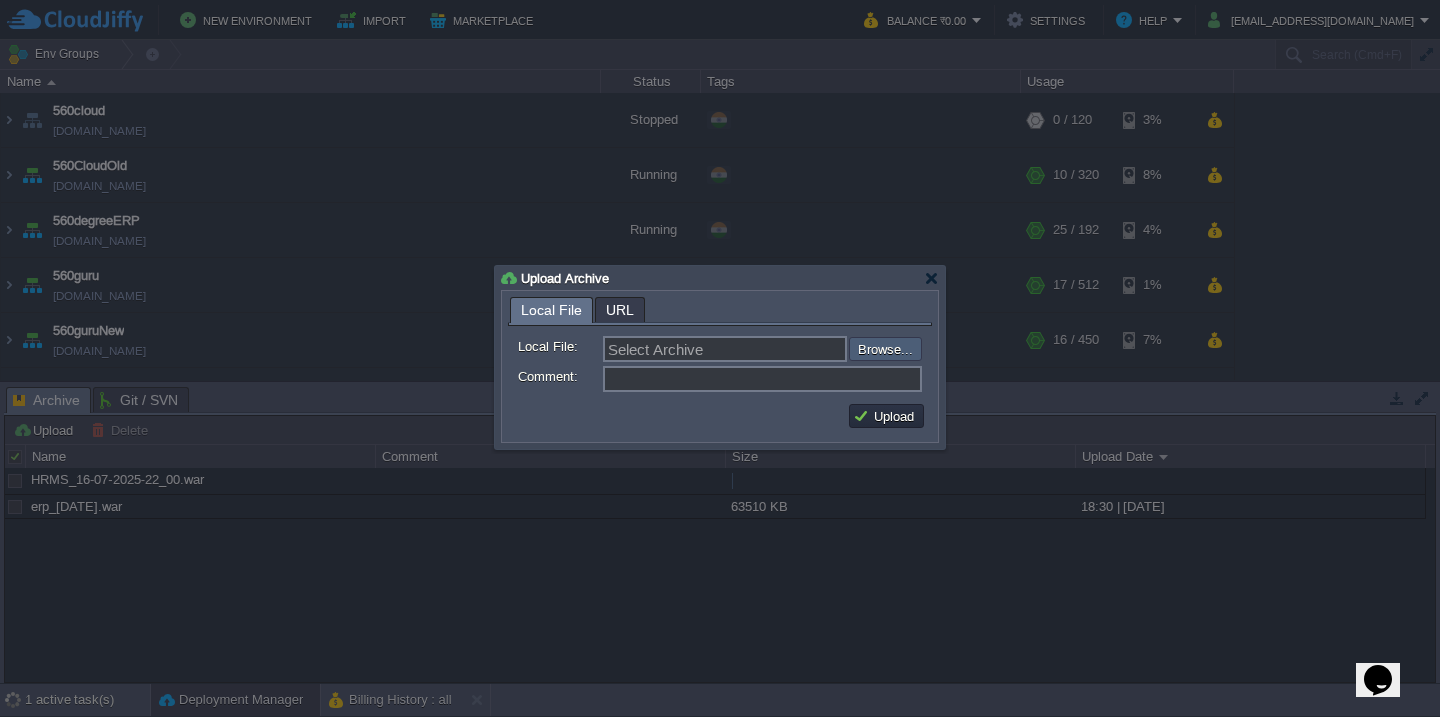 click at bounding box center (795, 349) 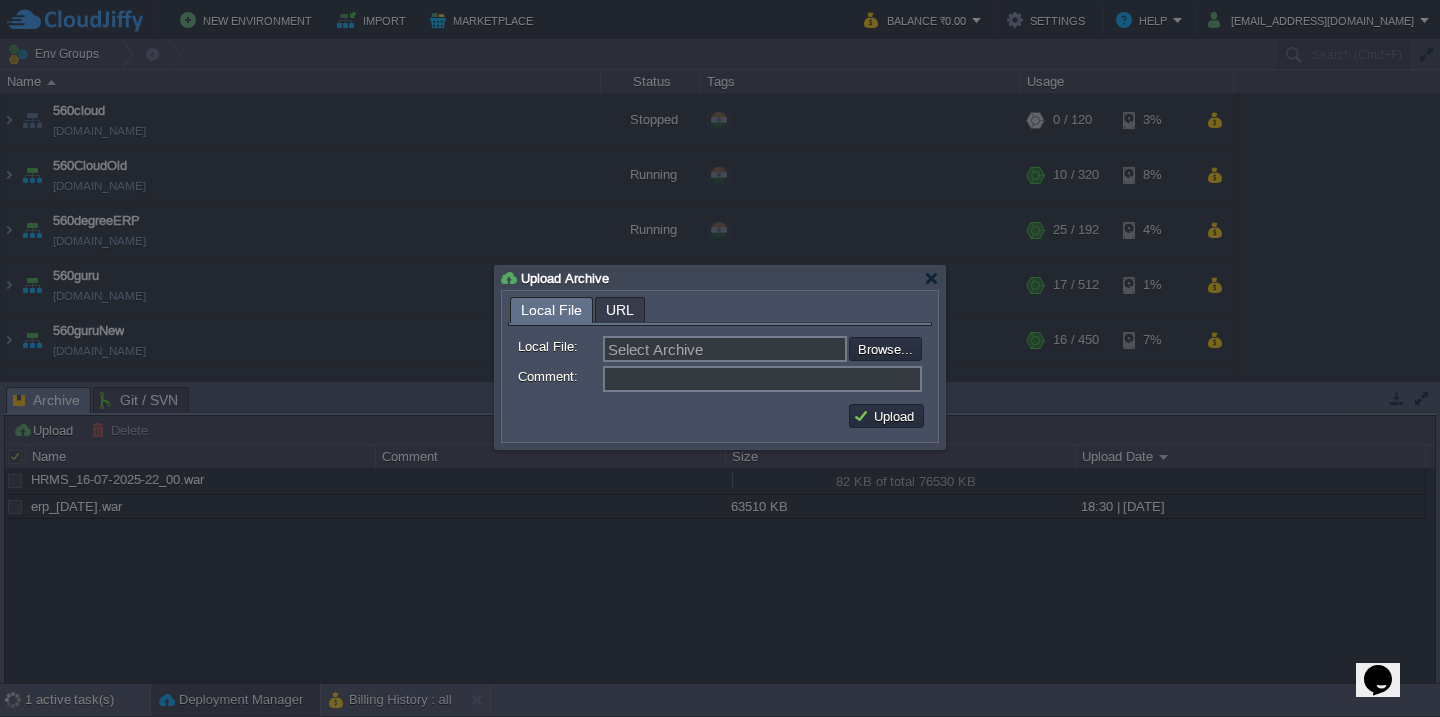 type on "C:\fakepath\HRMSAPI_16-07-2025-20_00.war" 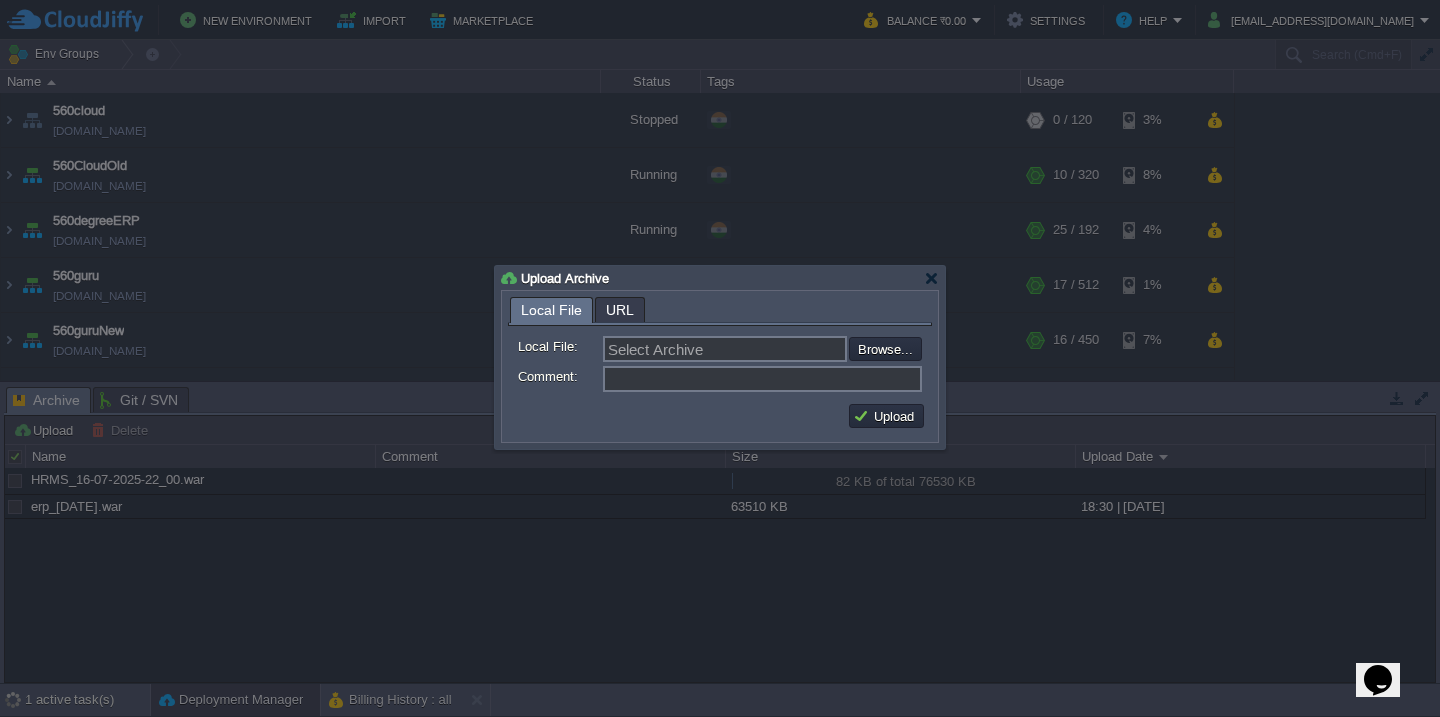type on "HRMSAPI_16-07-2025-20_00.war" 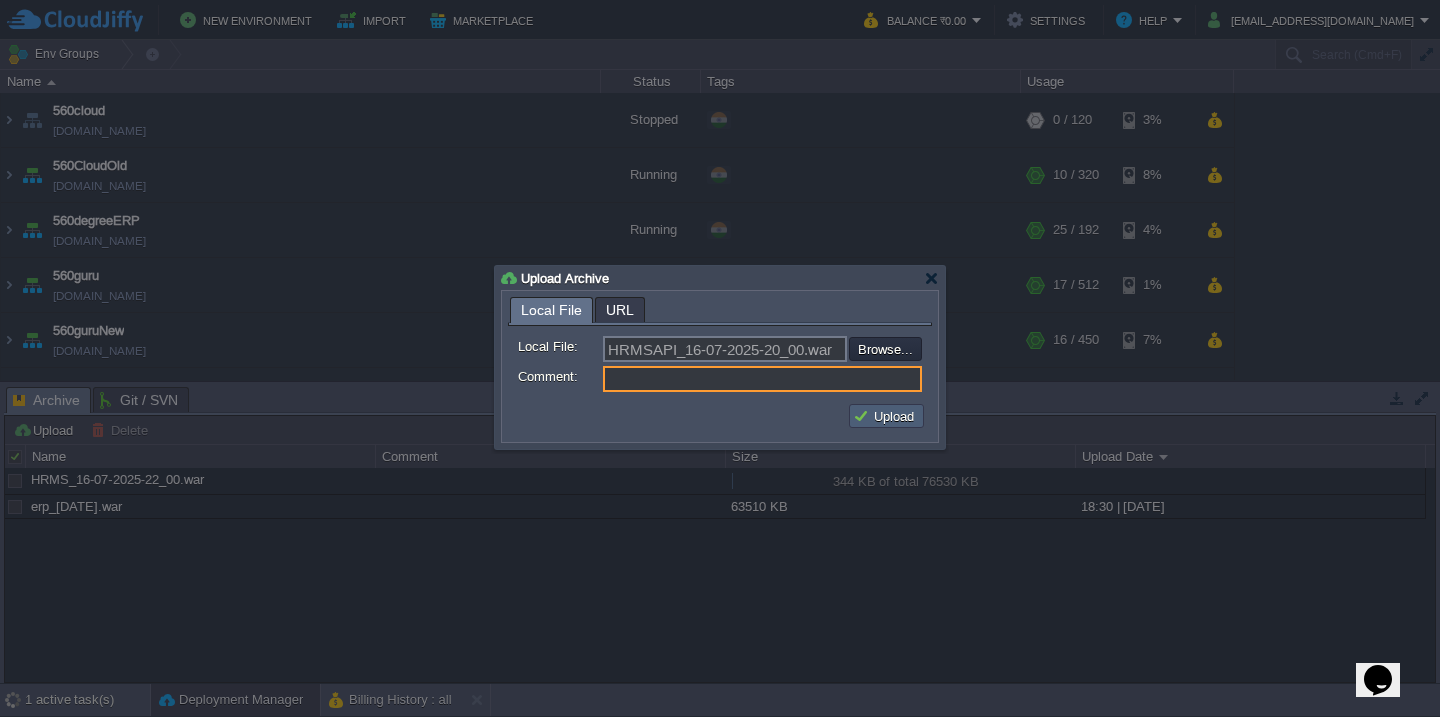 click on "Upload" at bounding box center [886, 416] 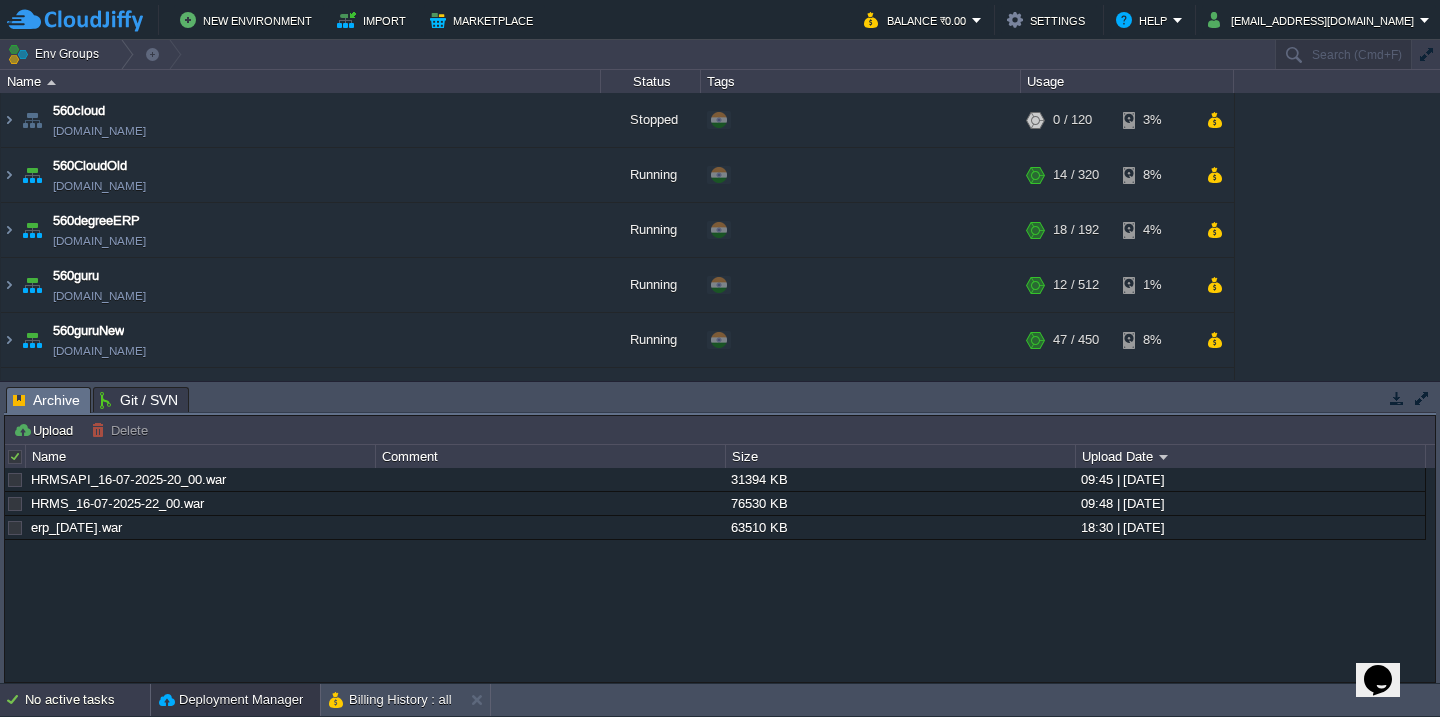 click on "No active tasks" at bounding box center [87, 700] 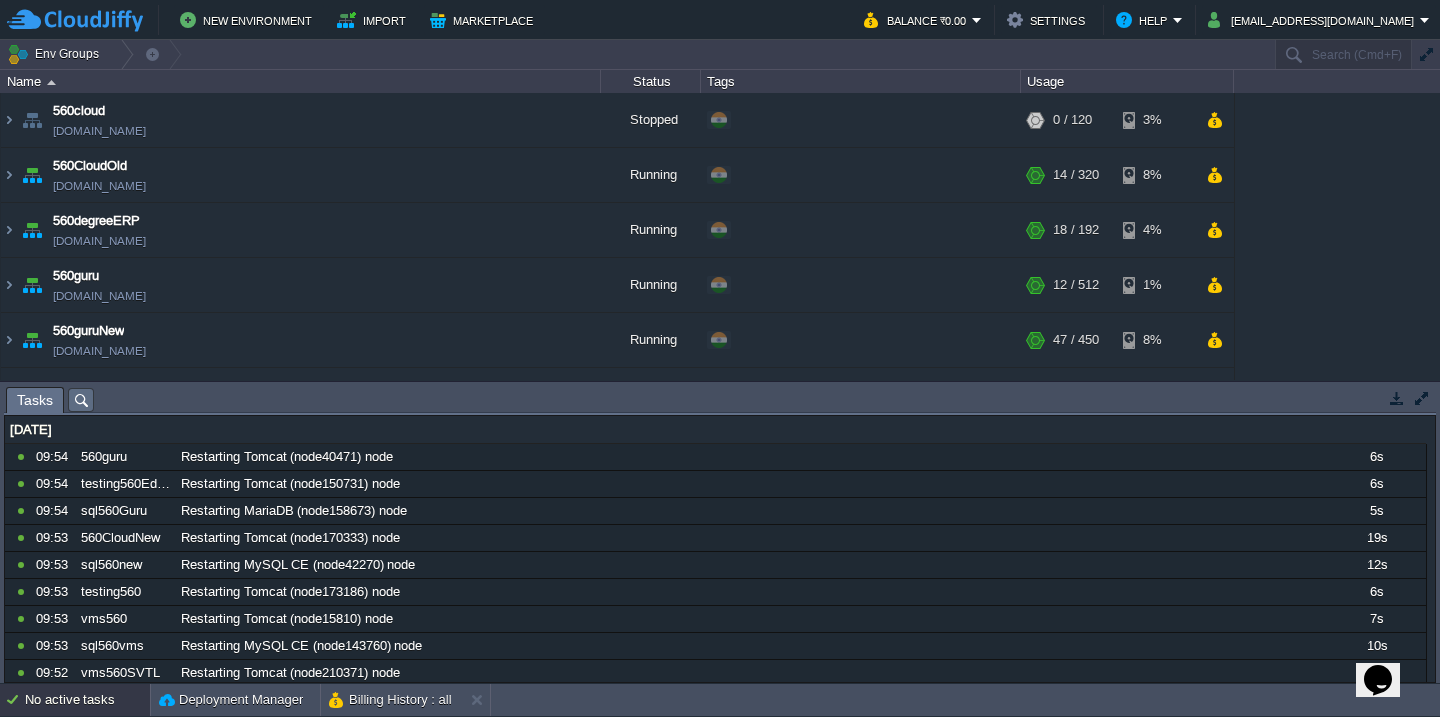 click at bounding box center (1426, 55) 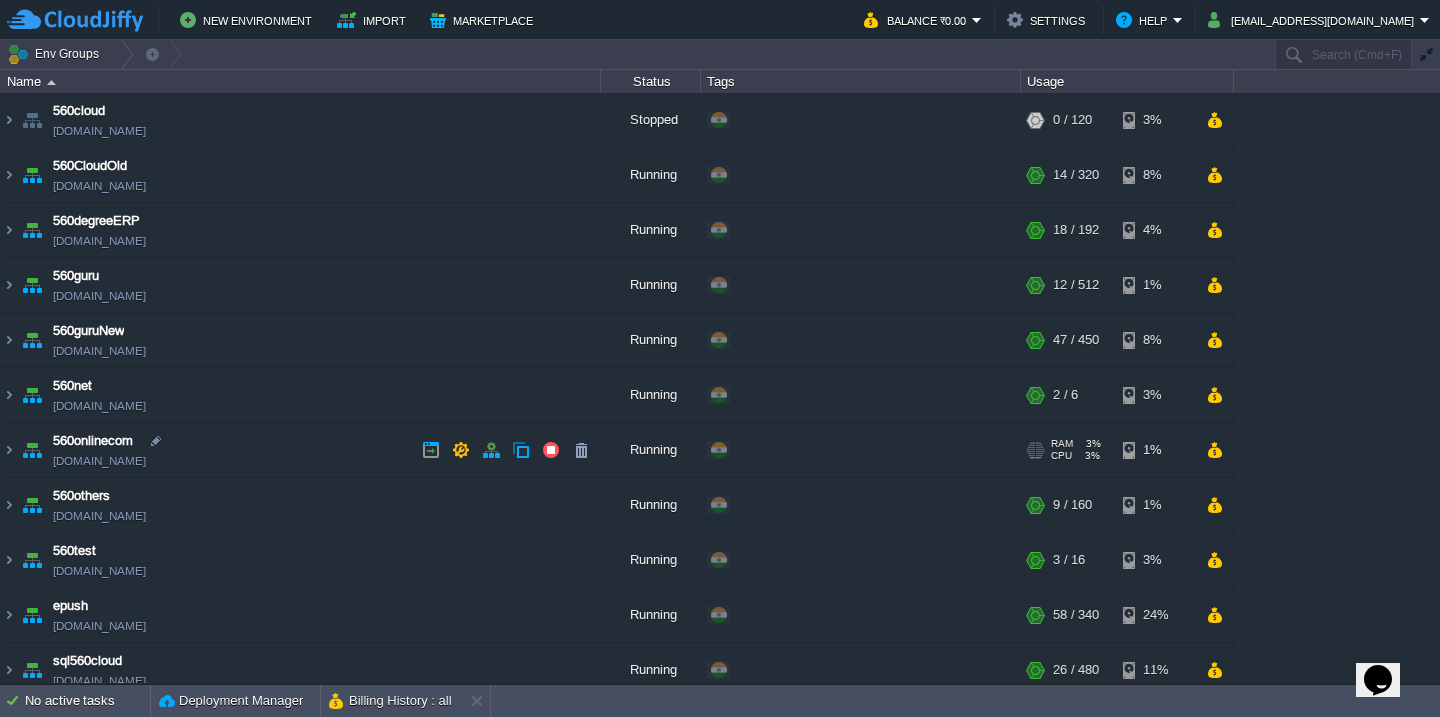 click on "560onlinecom [DOMAIN_NAME]" at bounding box center [301, 450] 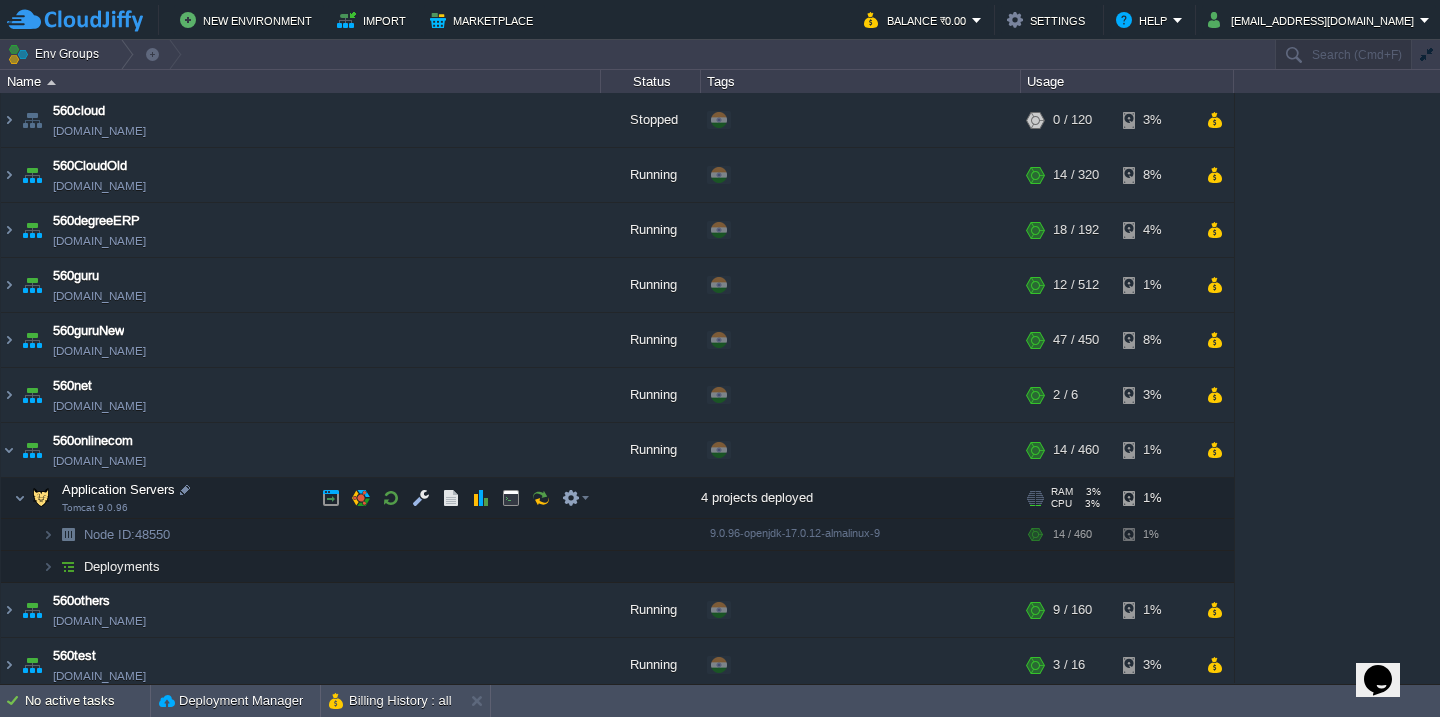 scroll, scrollTop: 173, scrollLeft: 0, axis: vertical 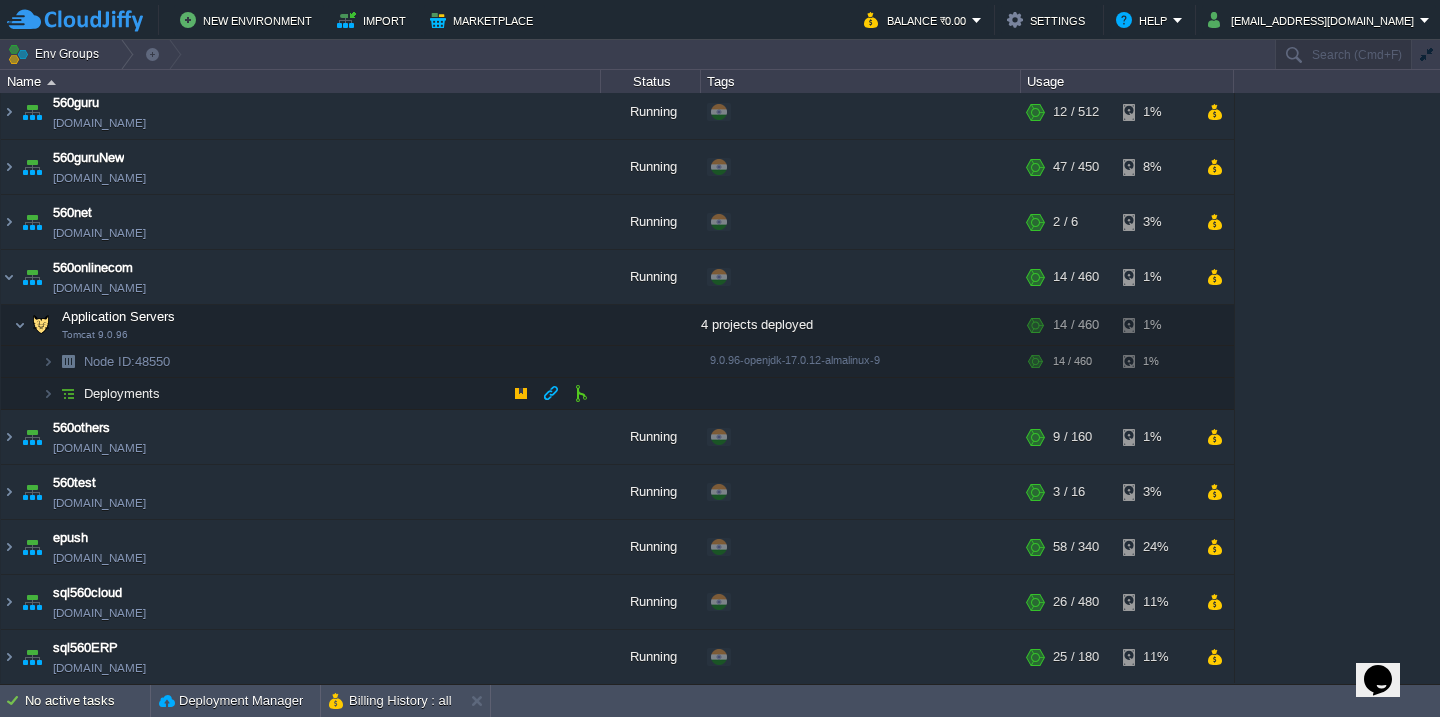 click on "Deployments" at bounding box center (301, 394) 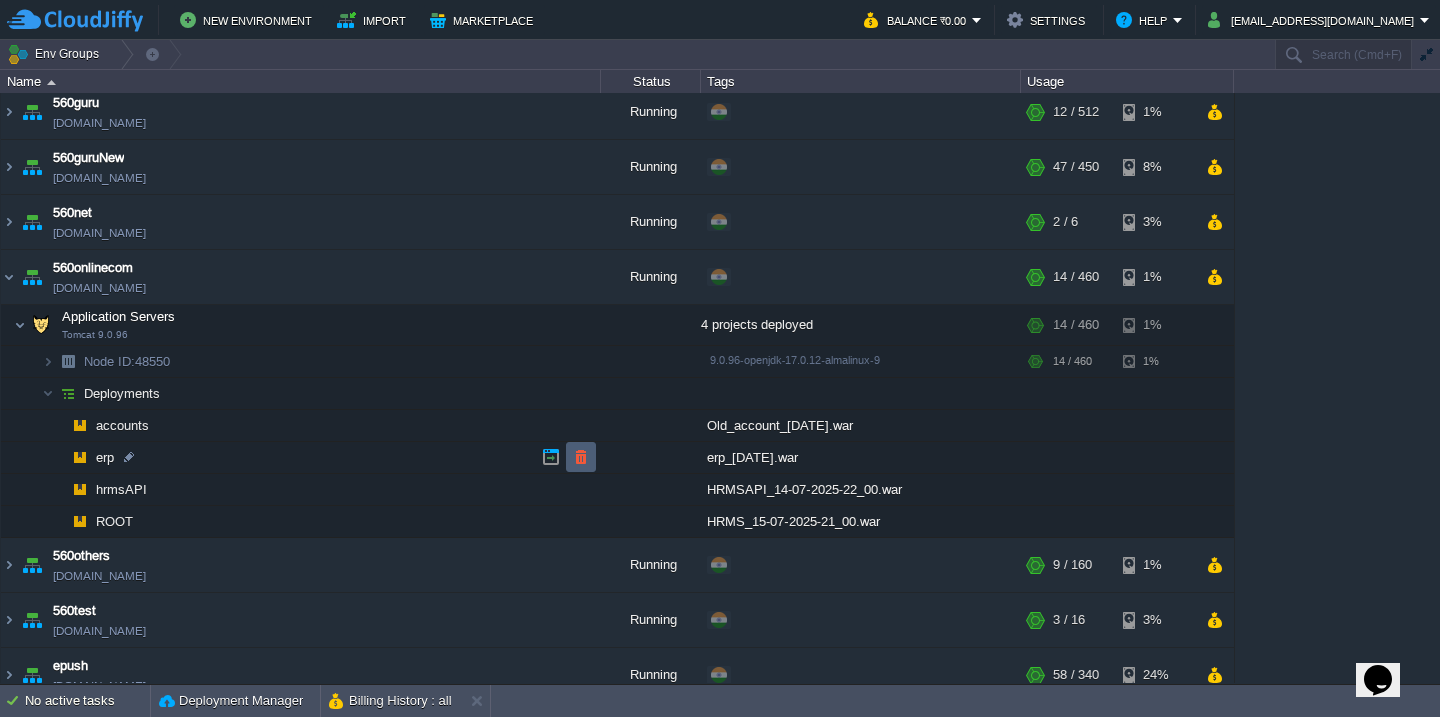 click at bounding box center (581, 457) 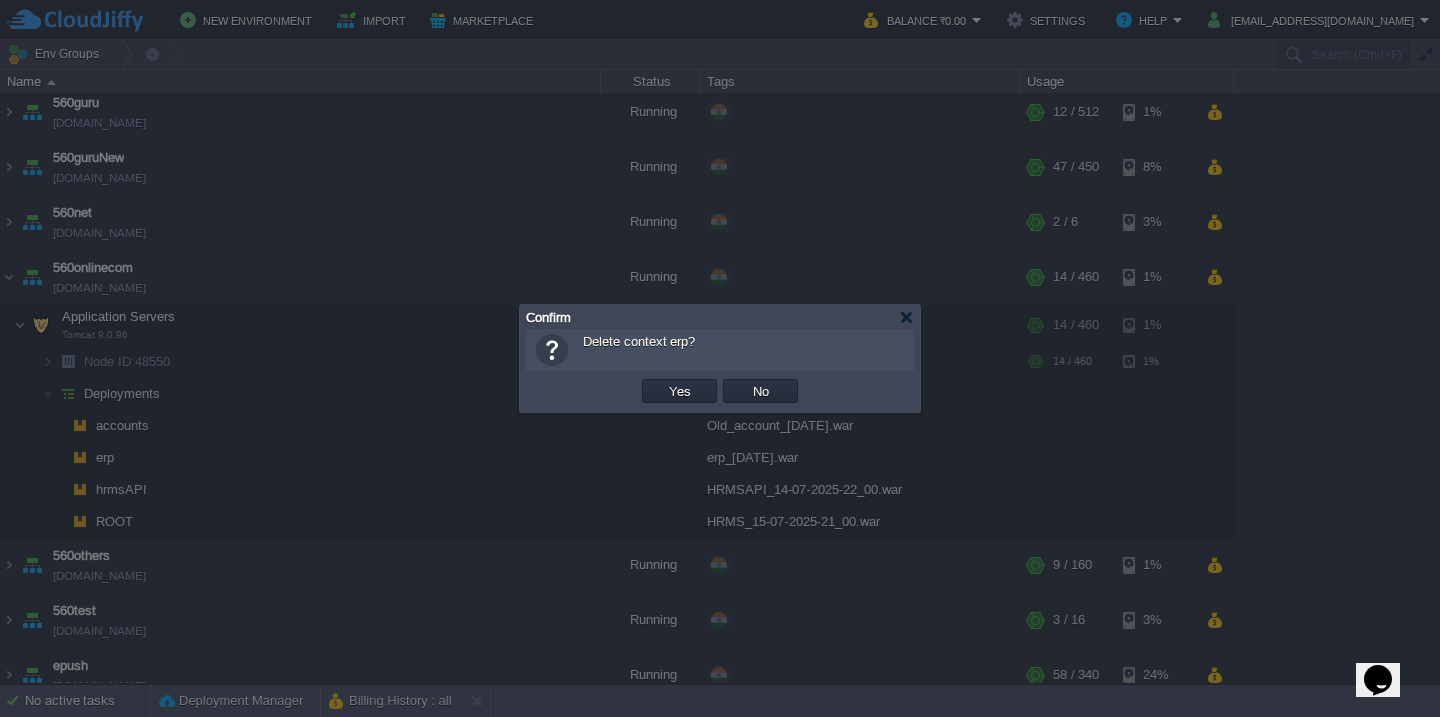 type 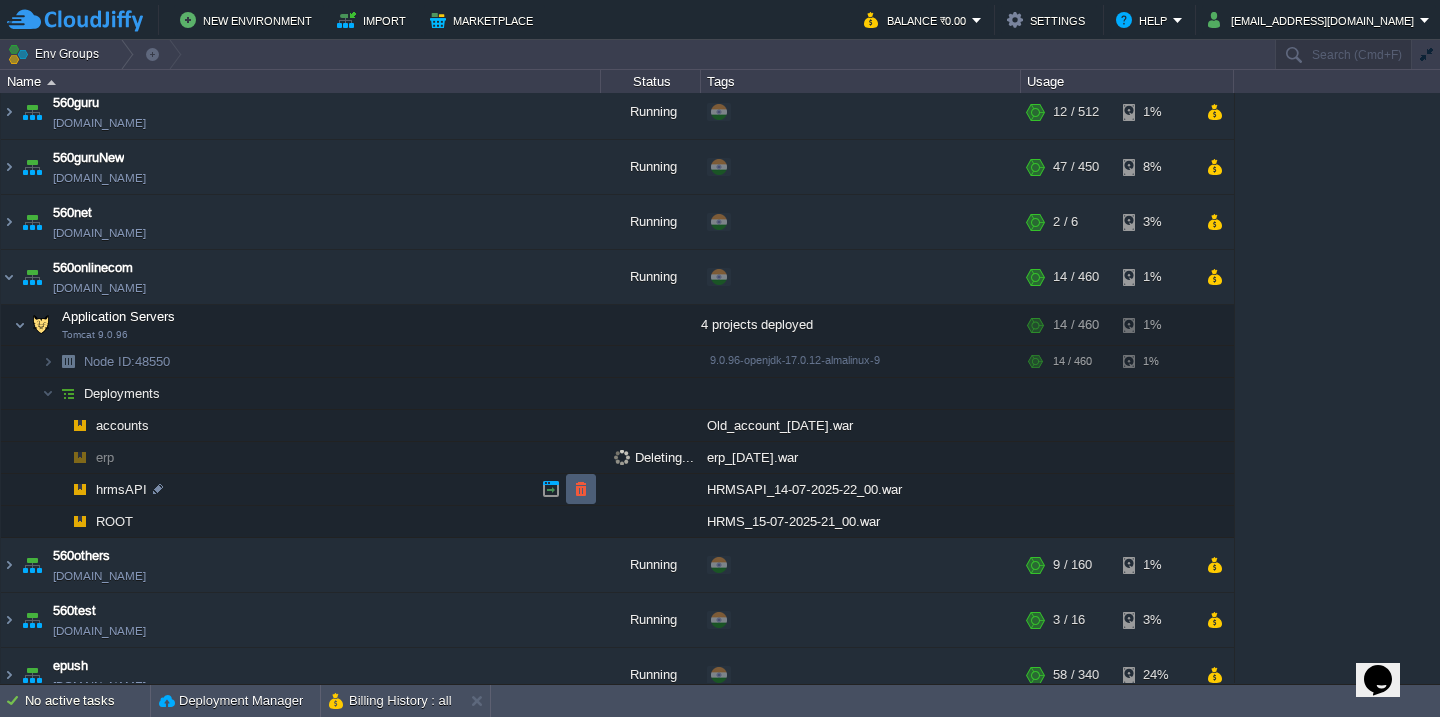 click at bounding box center (581, 489) 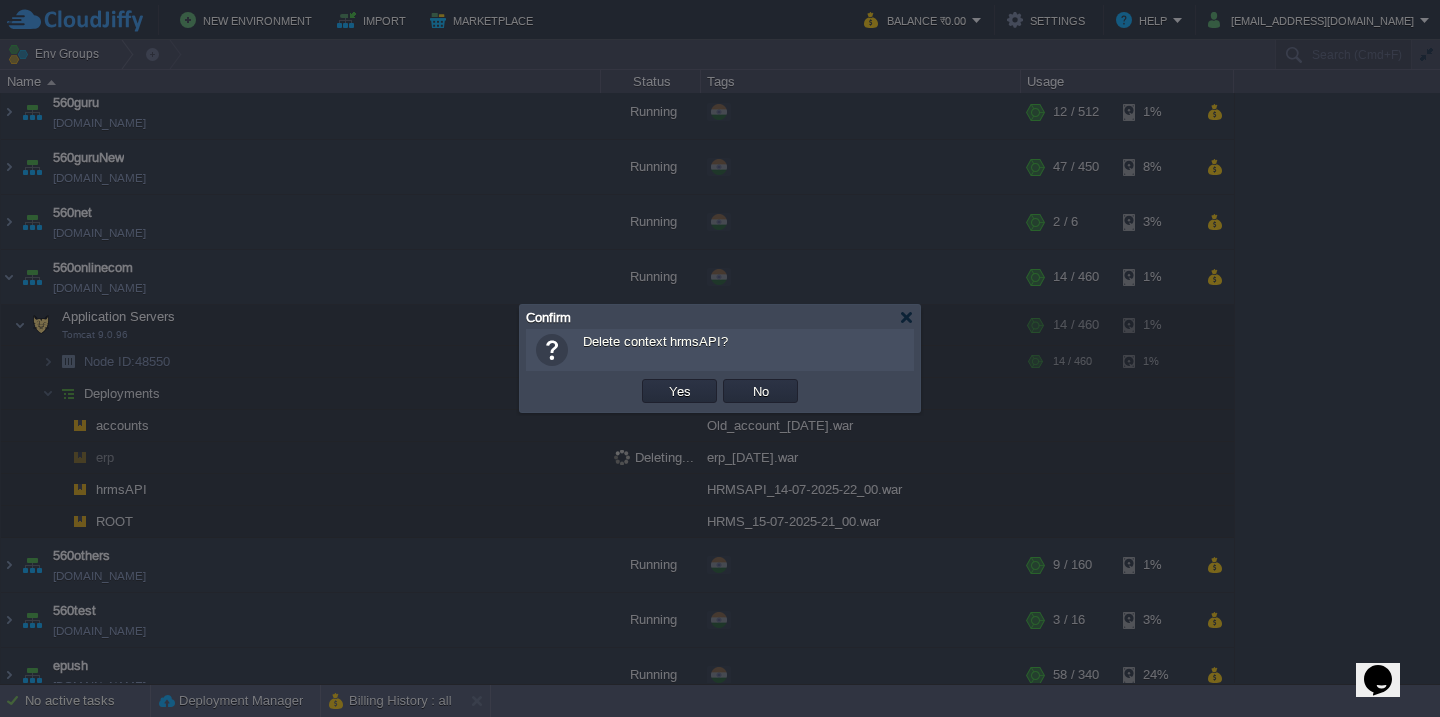 type 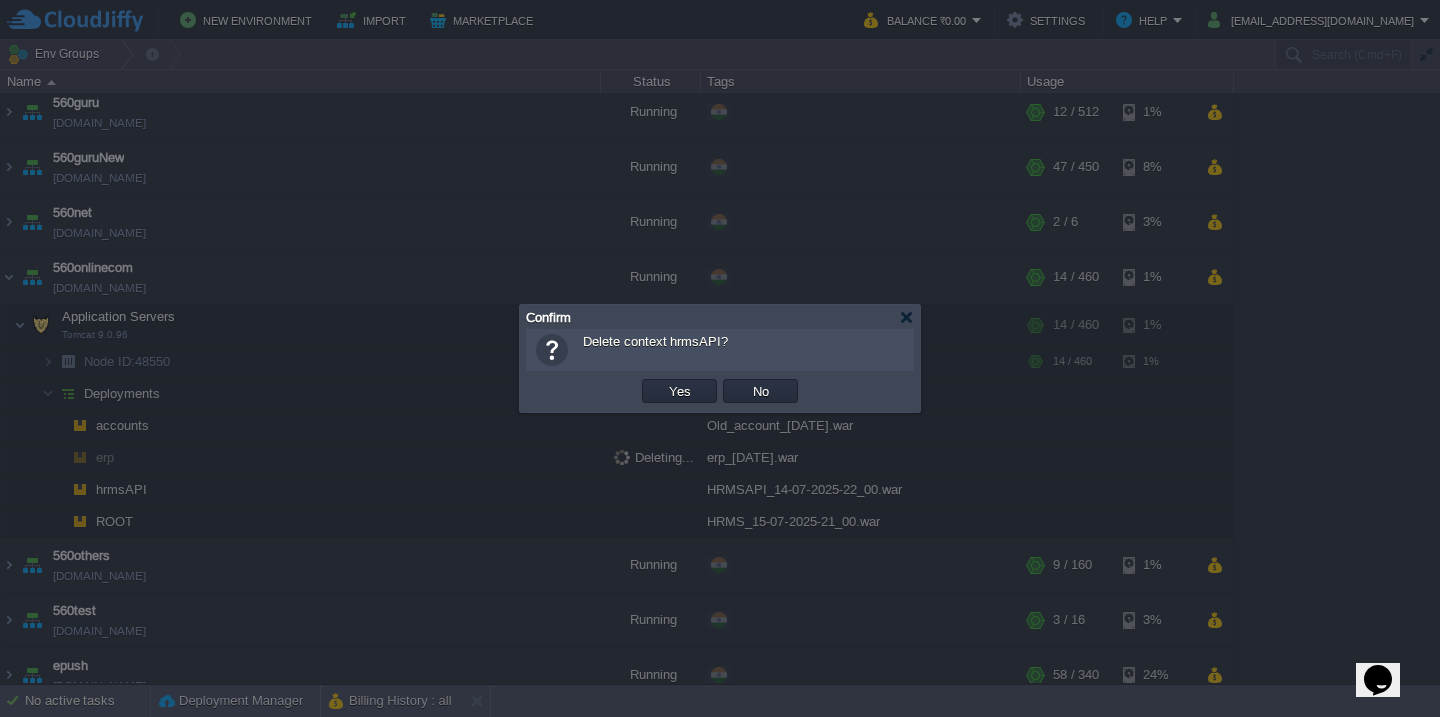 click on "Yes" at bounding box center [680, 391] 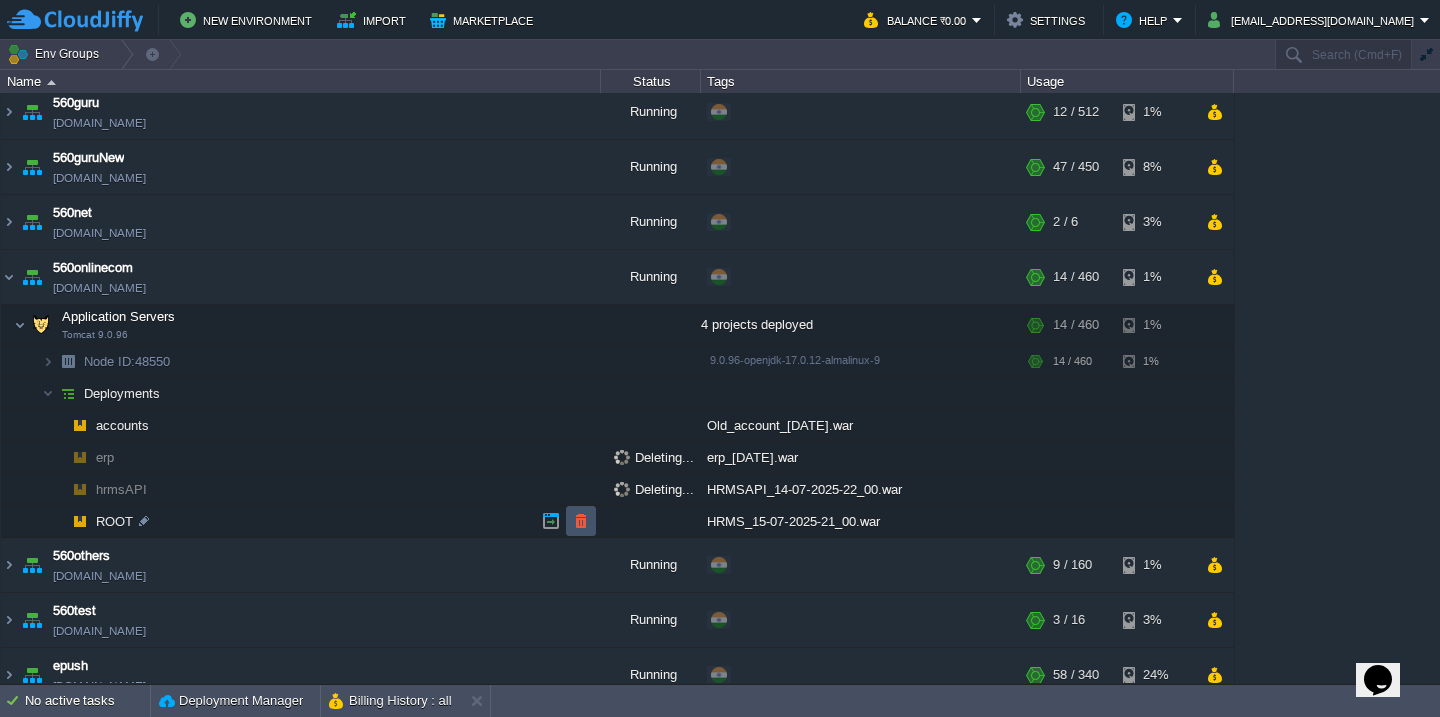 click at bounding box center [581, 521] 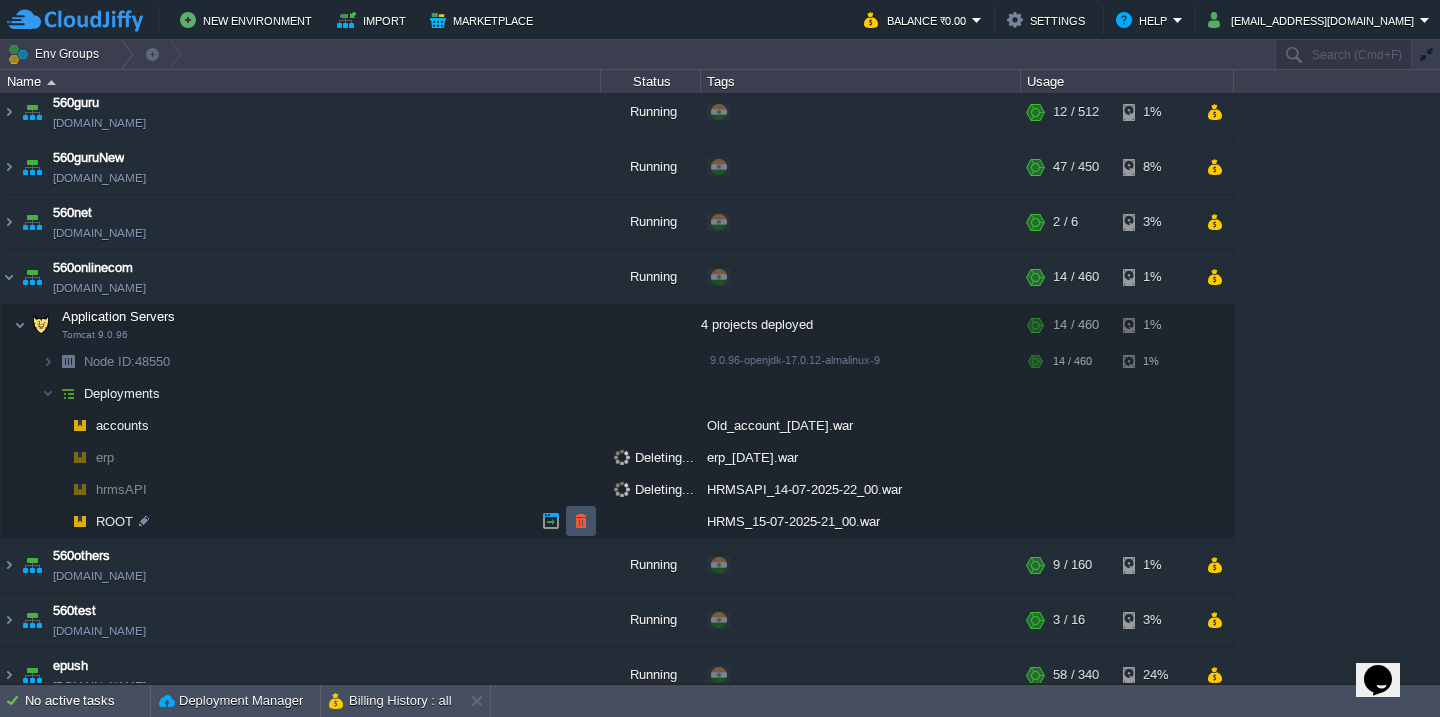 click on "Yes" at bounding box center [-9840, -9914] 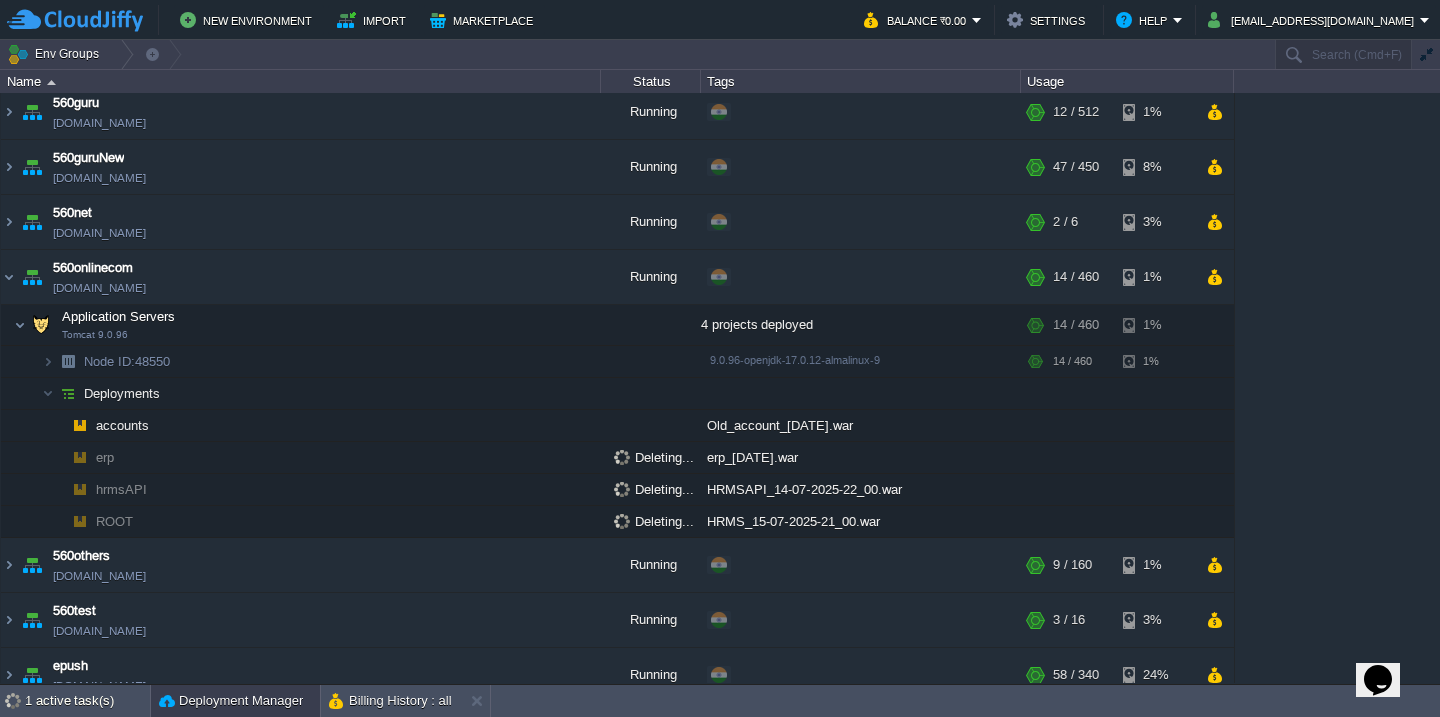 click on "Deployment Manager" at bounding box center [231, 701] 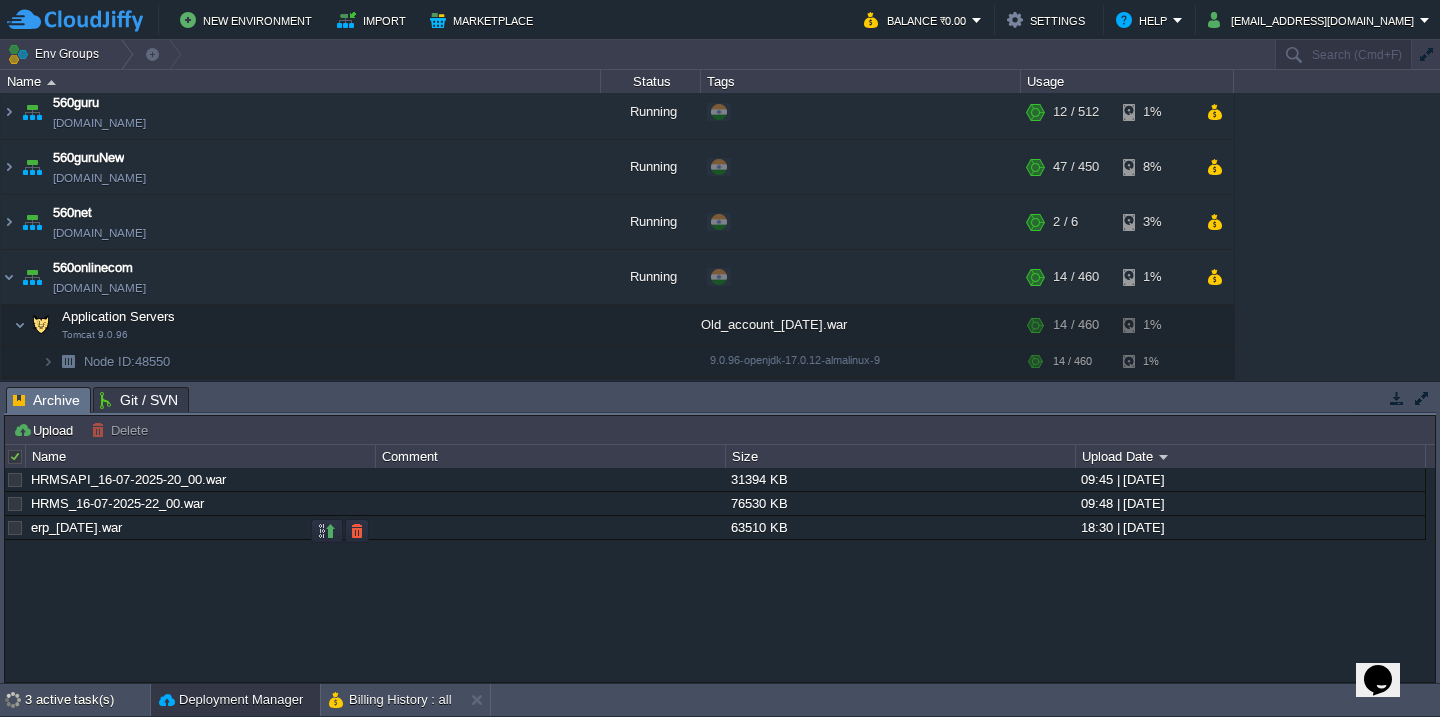 scroll, scrollTop: 259, scrollLeft: 0, axis: vertical 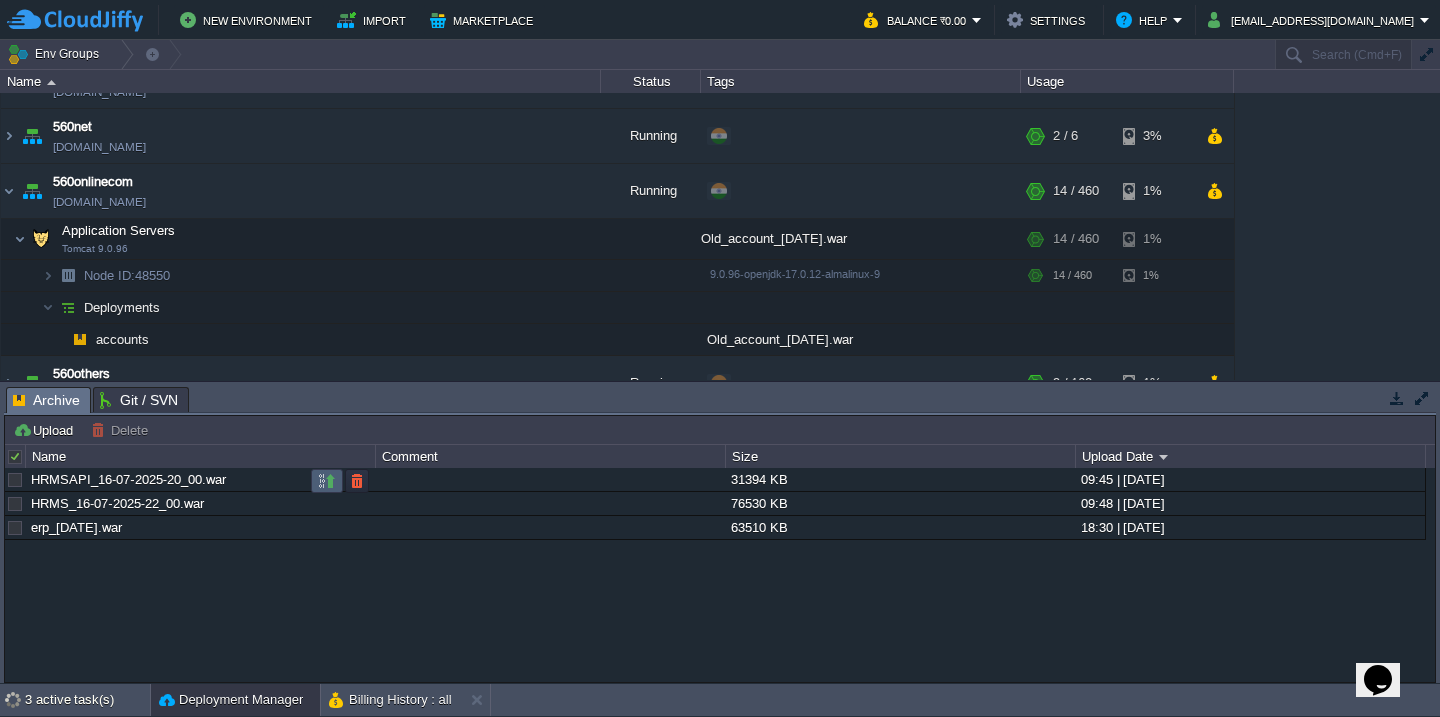 click at bounding box center [327, 481] 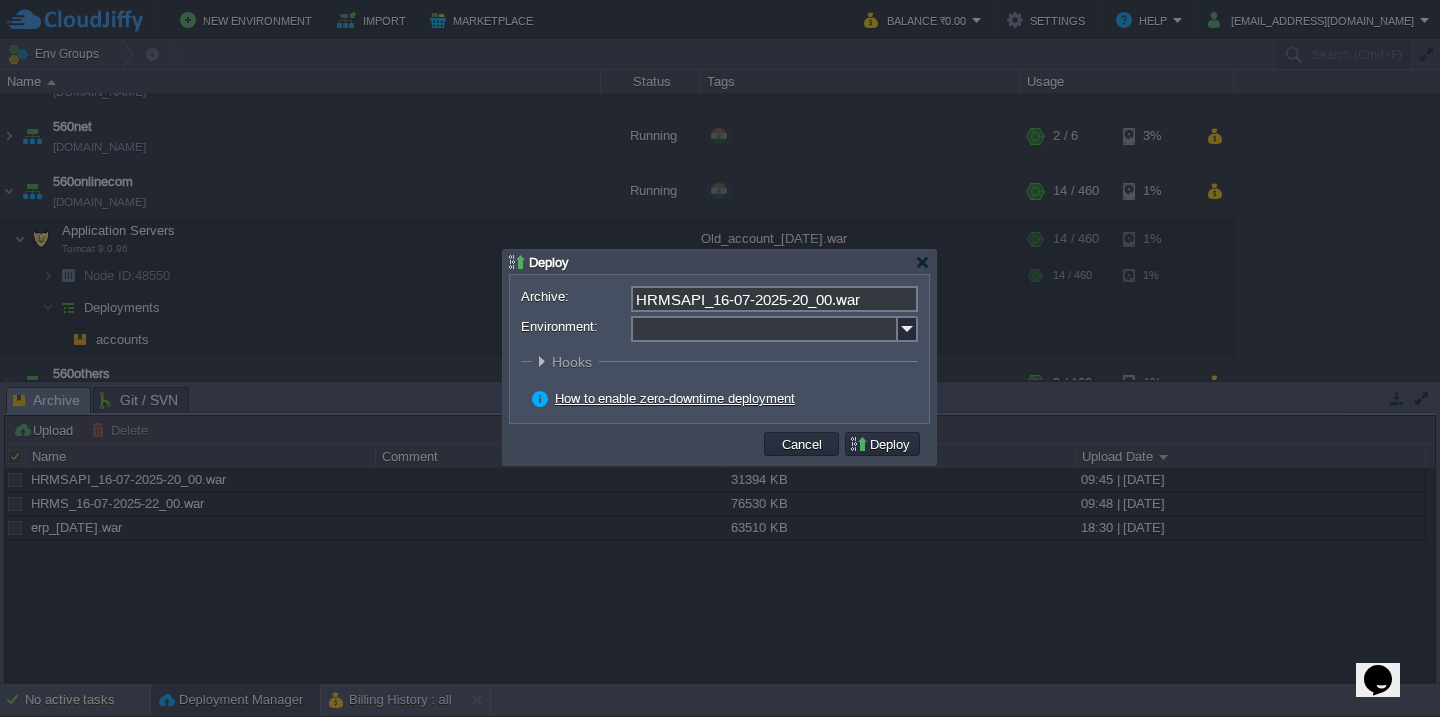 click on "Environment:" at bounding box center (764, 329) 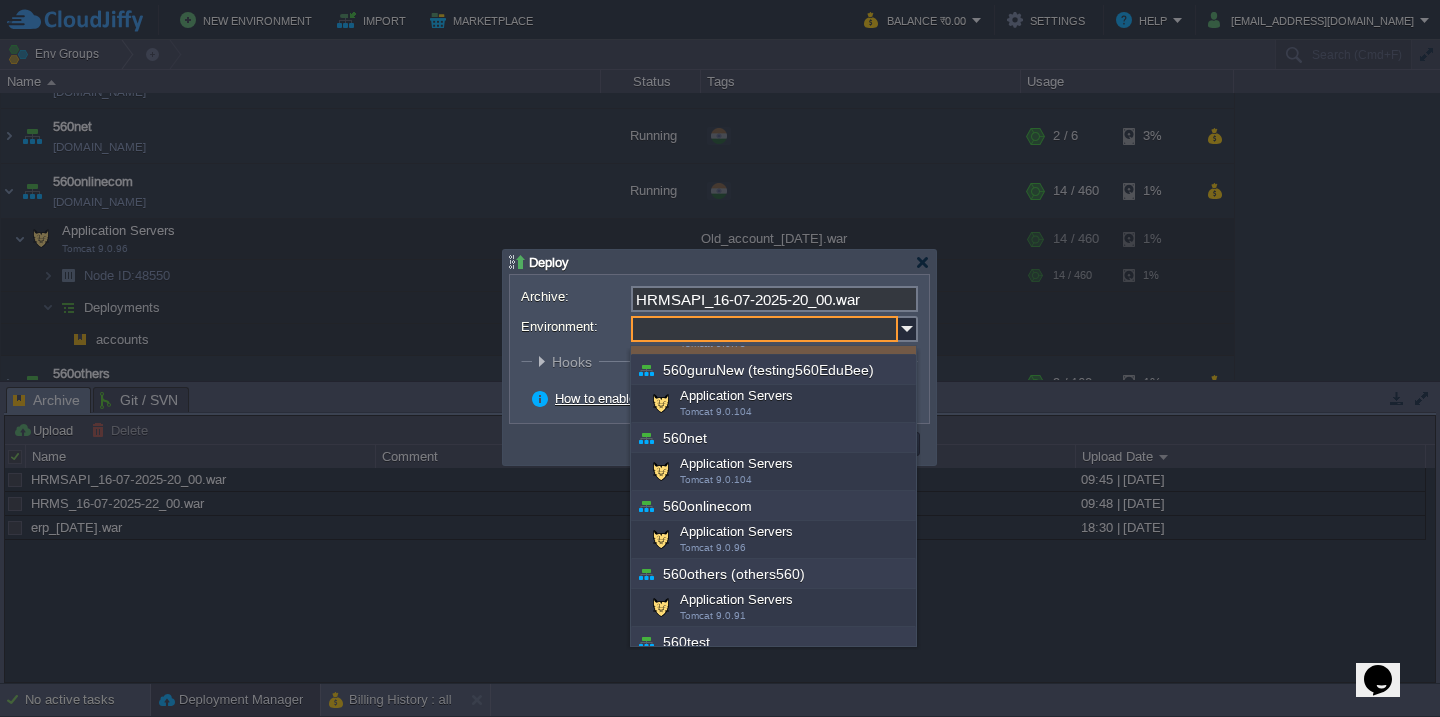 scroll, scrollTop: 272, scrollLeft: 0, axis: vertical 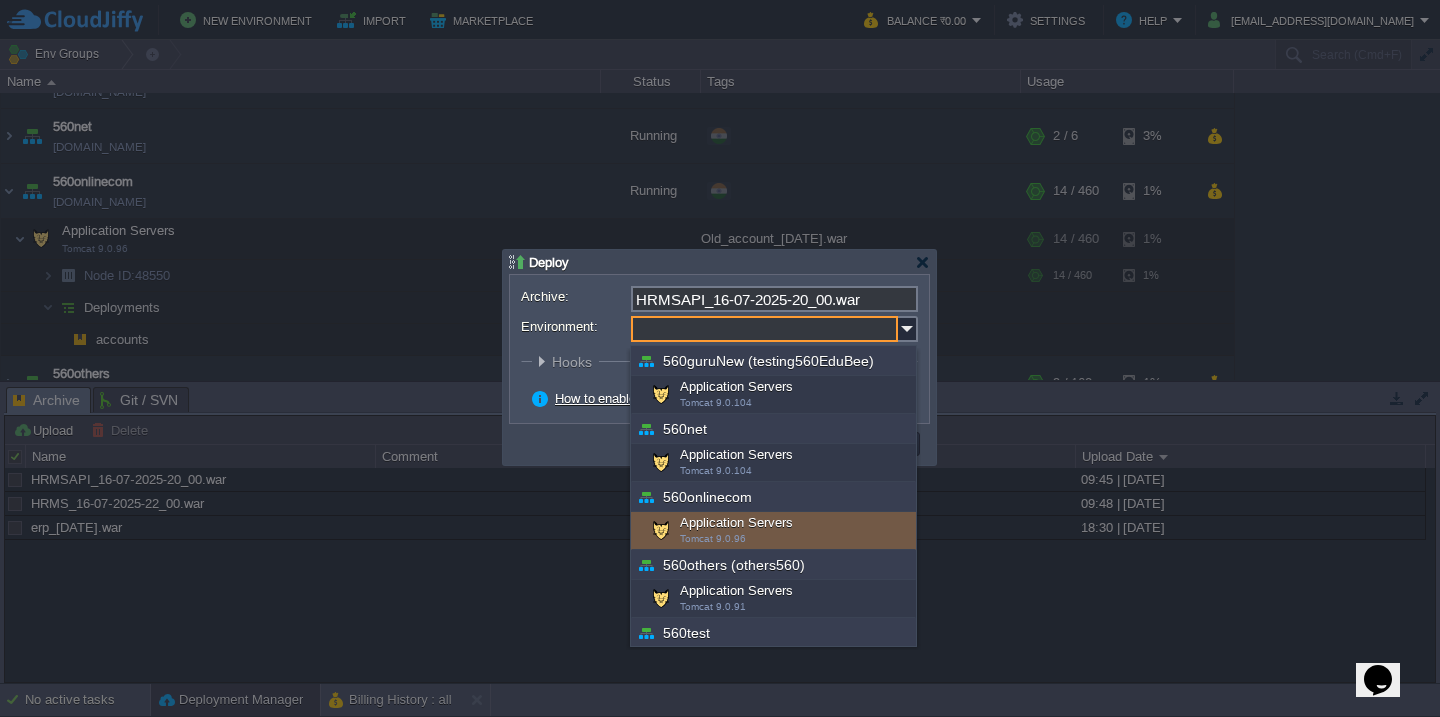 click on "Application Servers Tomcat 9.0.96" at bounding box center (773, 531) 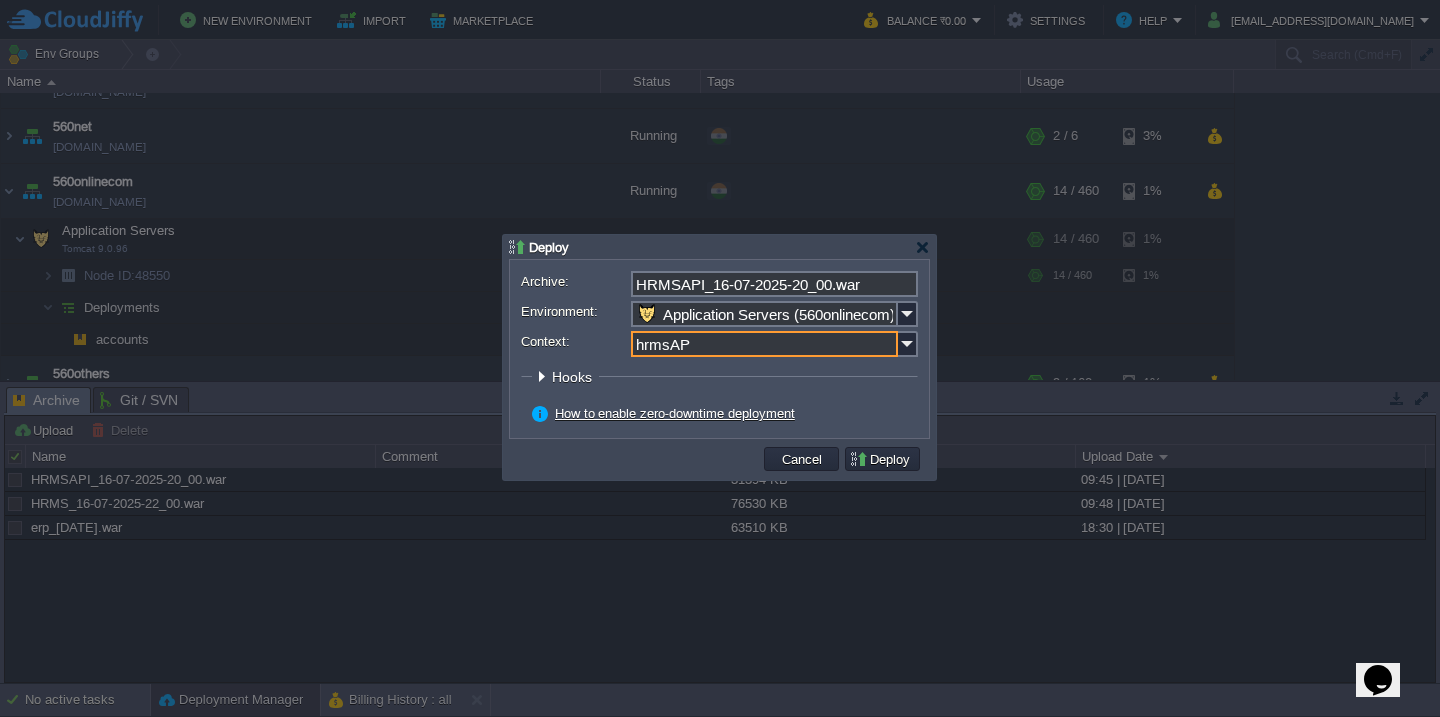 type on "hrmsAPI" 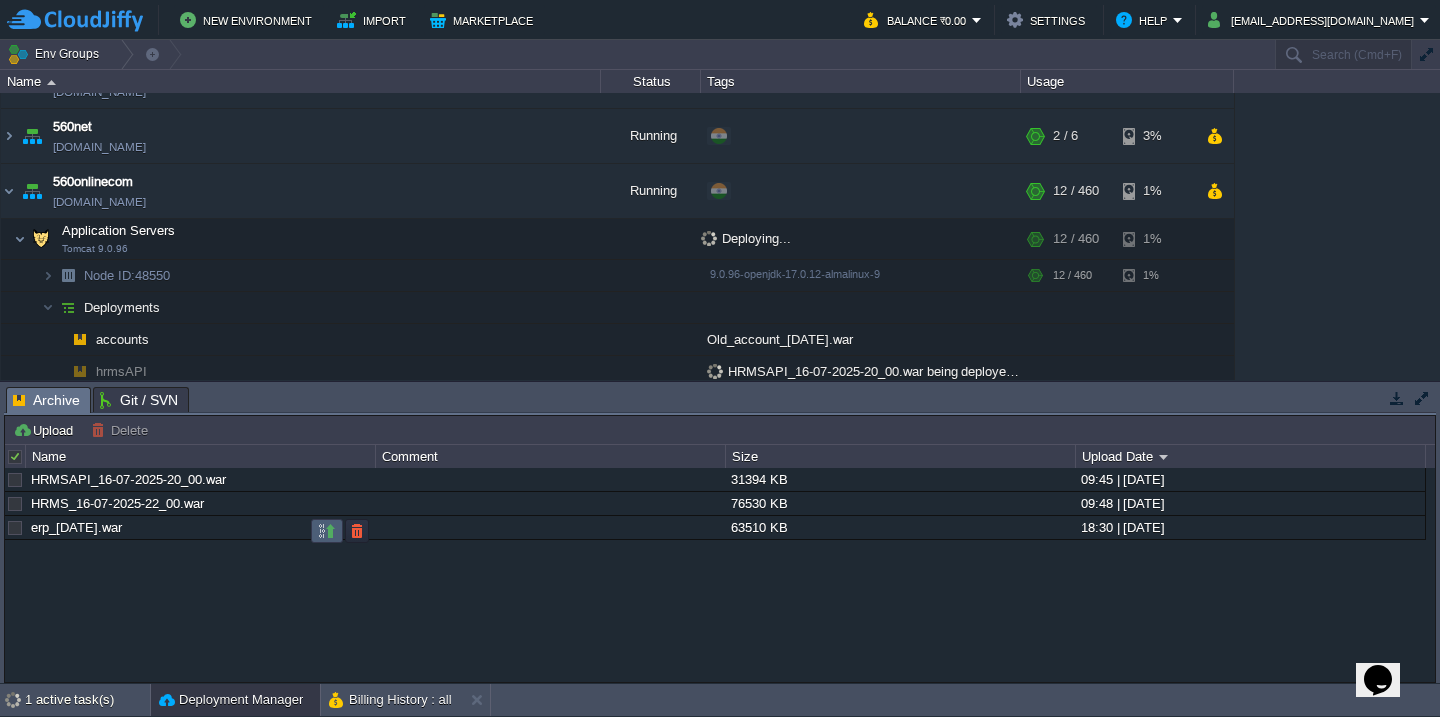 click at bounding box center [327, 531] 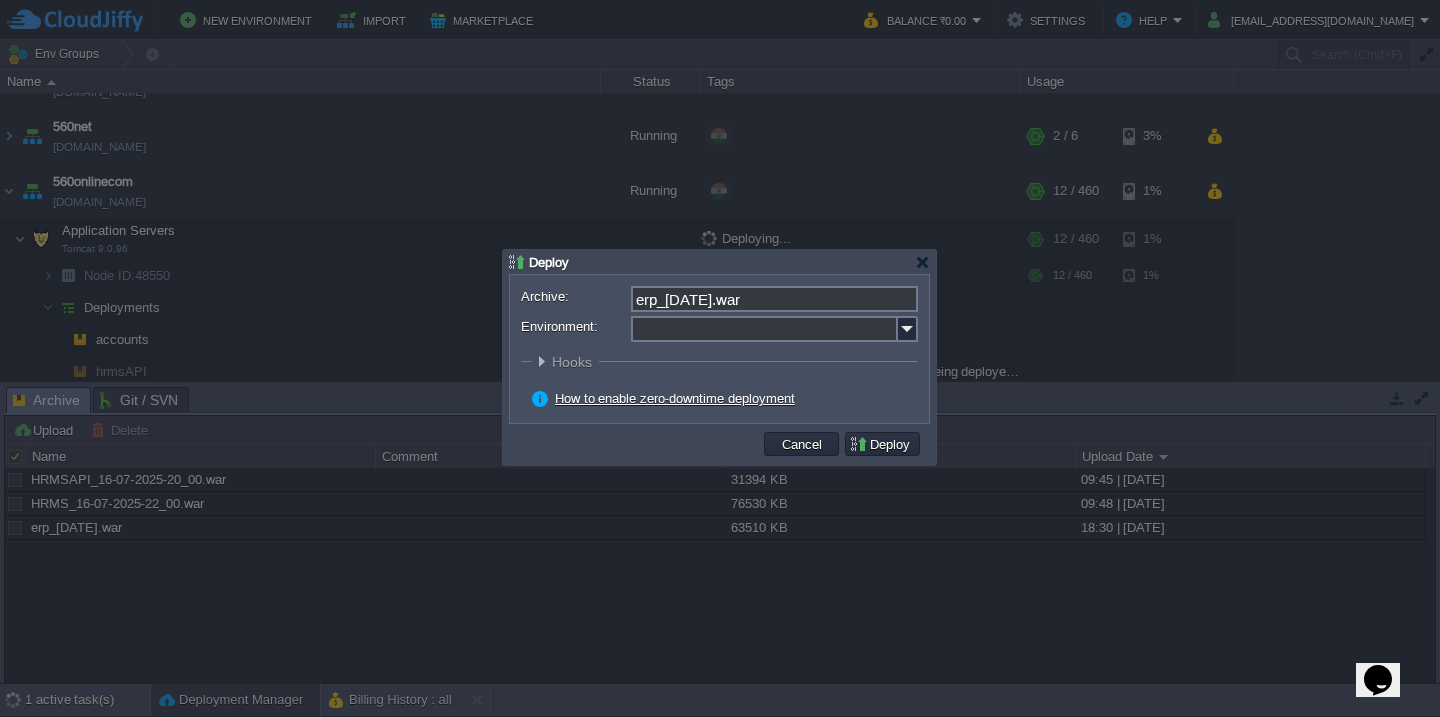 click on "Environment:" at bounding box center (764, 329) 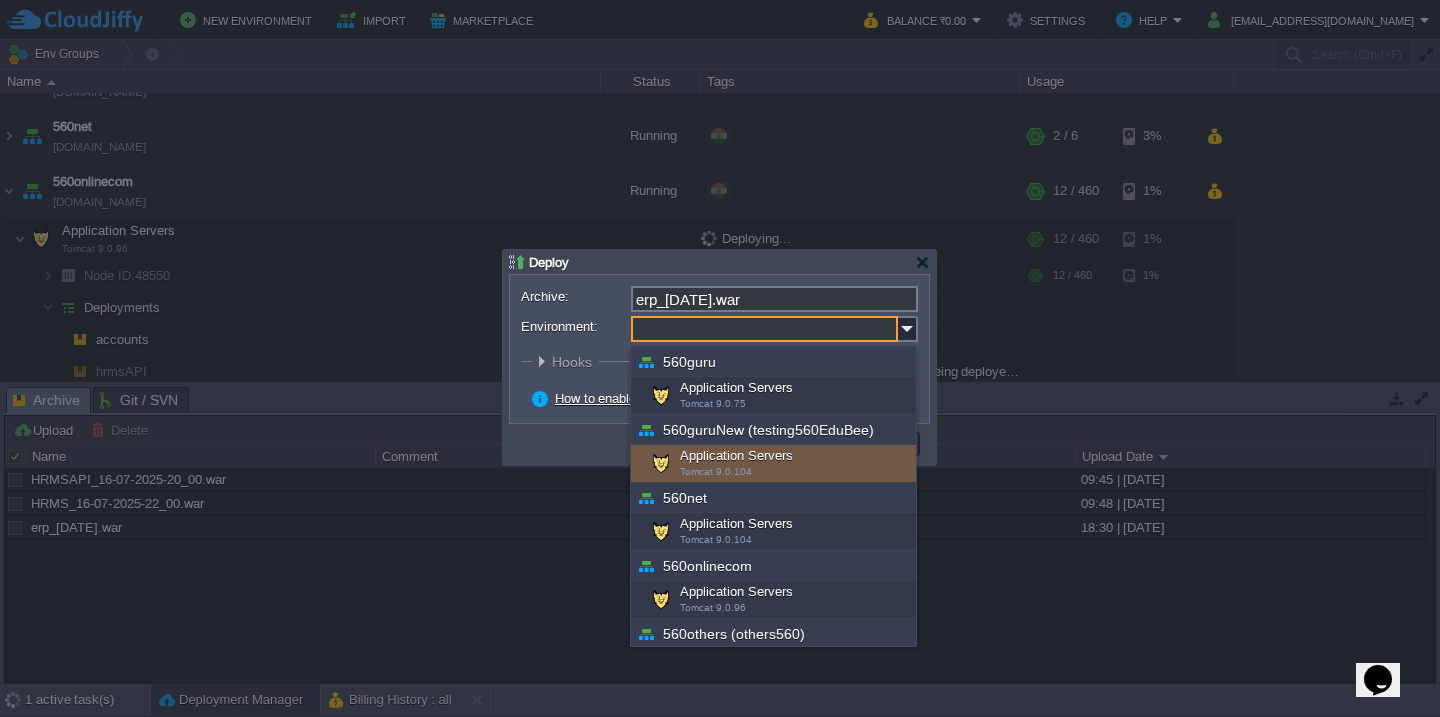 scroll, scrollTop: 205, scrollLeft: 0, axis: vertical 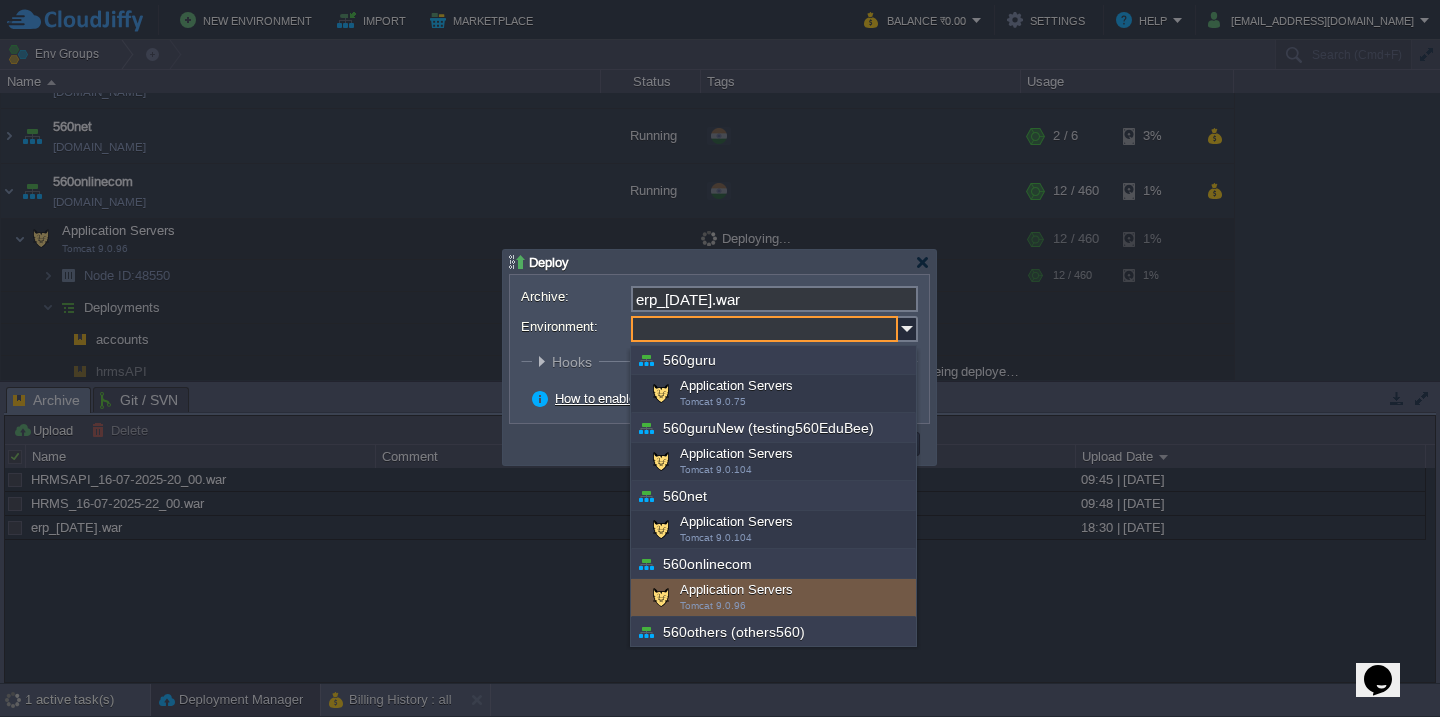 click on "Tomcat 9.0.96" at bounding box center (713, 605) 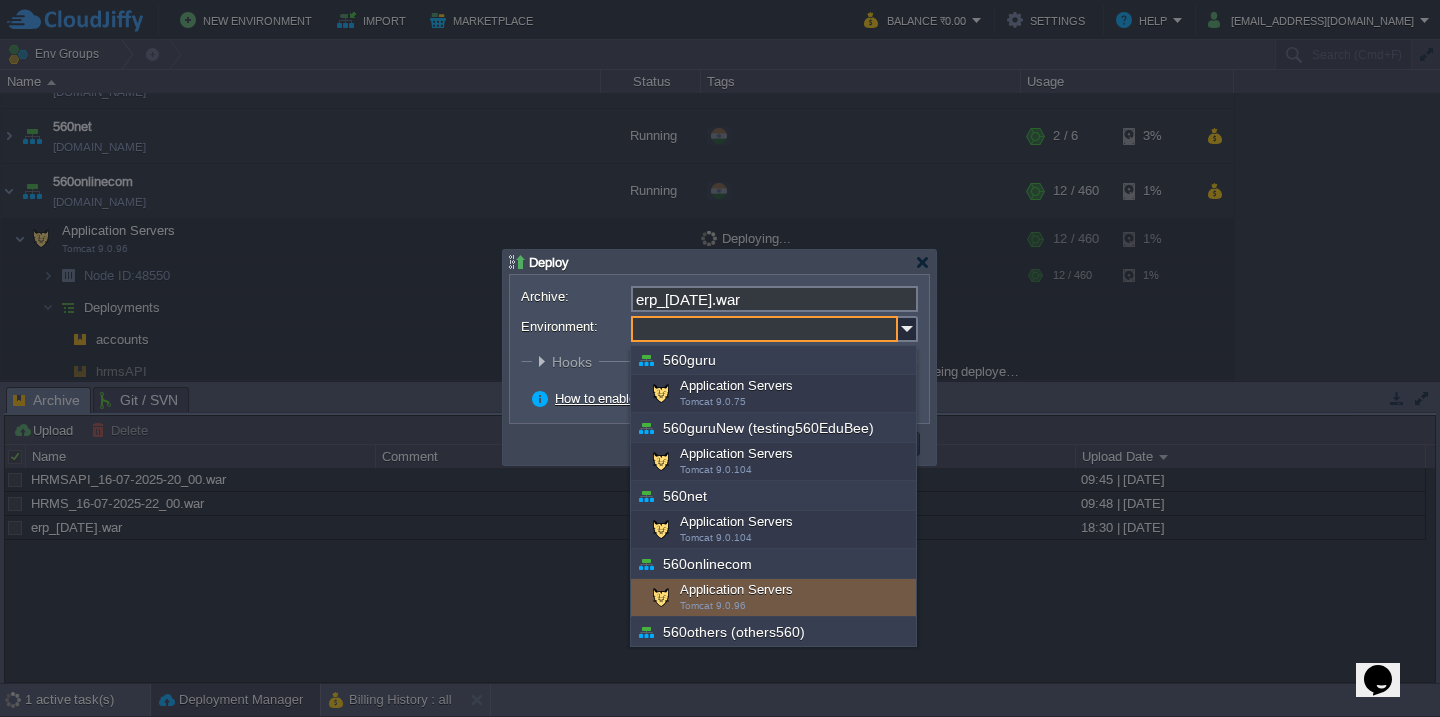 type on "Application Servers (560onlinecom)" 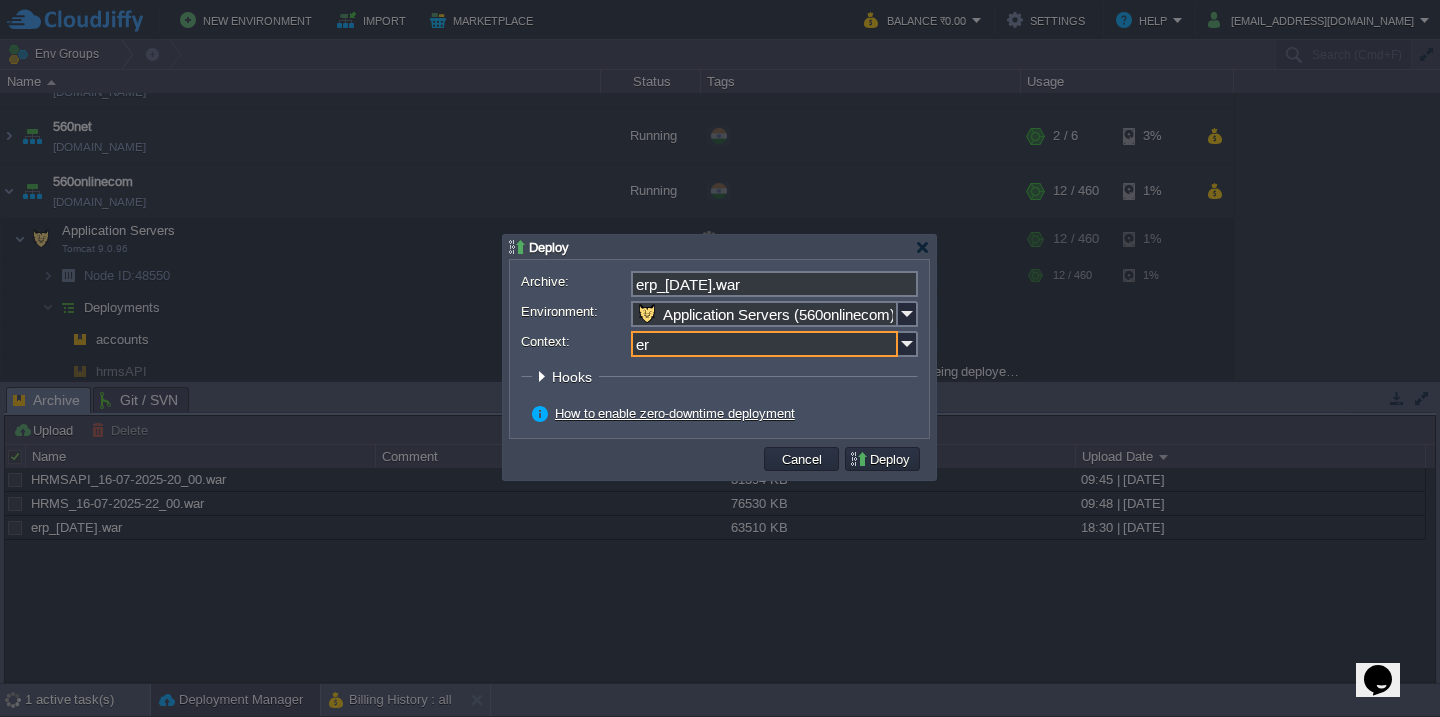 type on "erp" 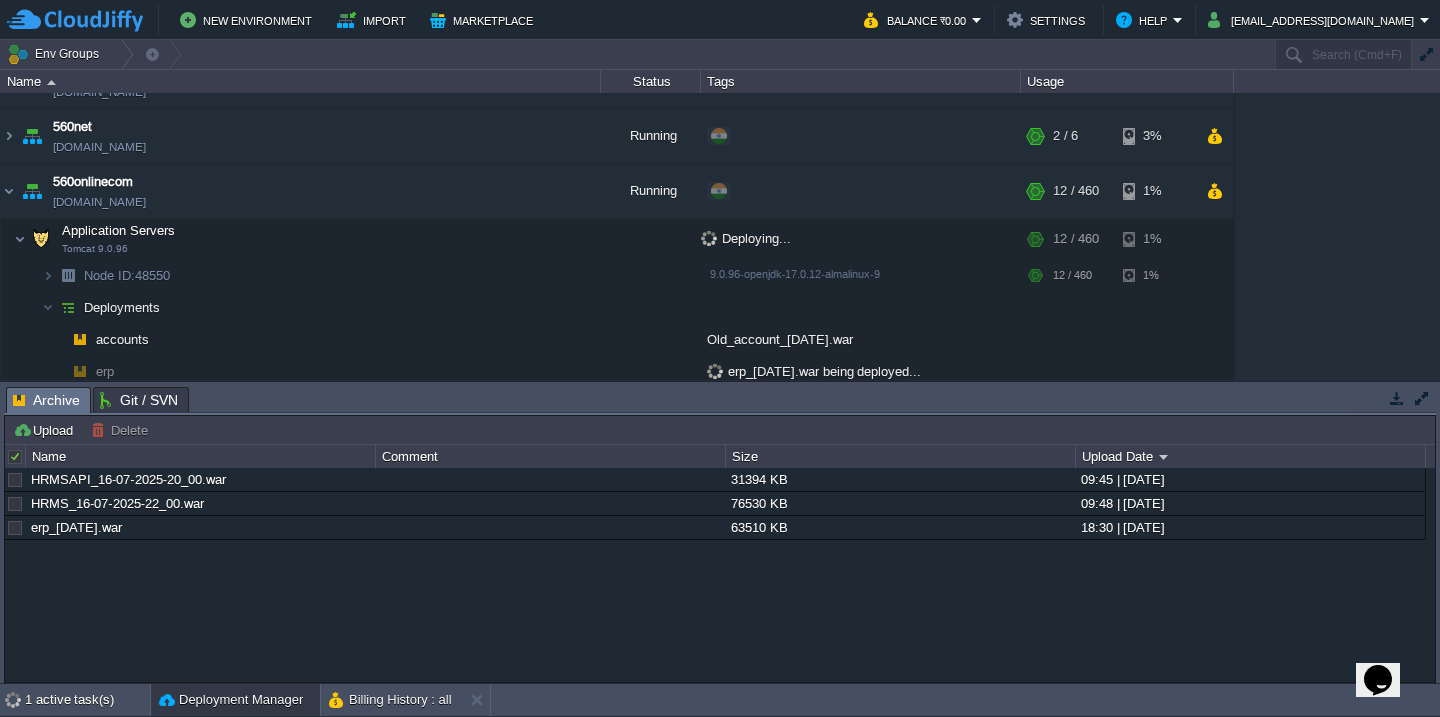 scroll, scrollTop: 291, scrollLeft: 0, axis: vertical 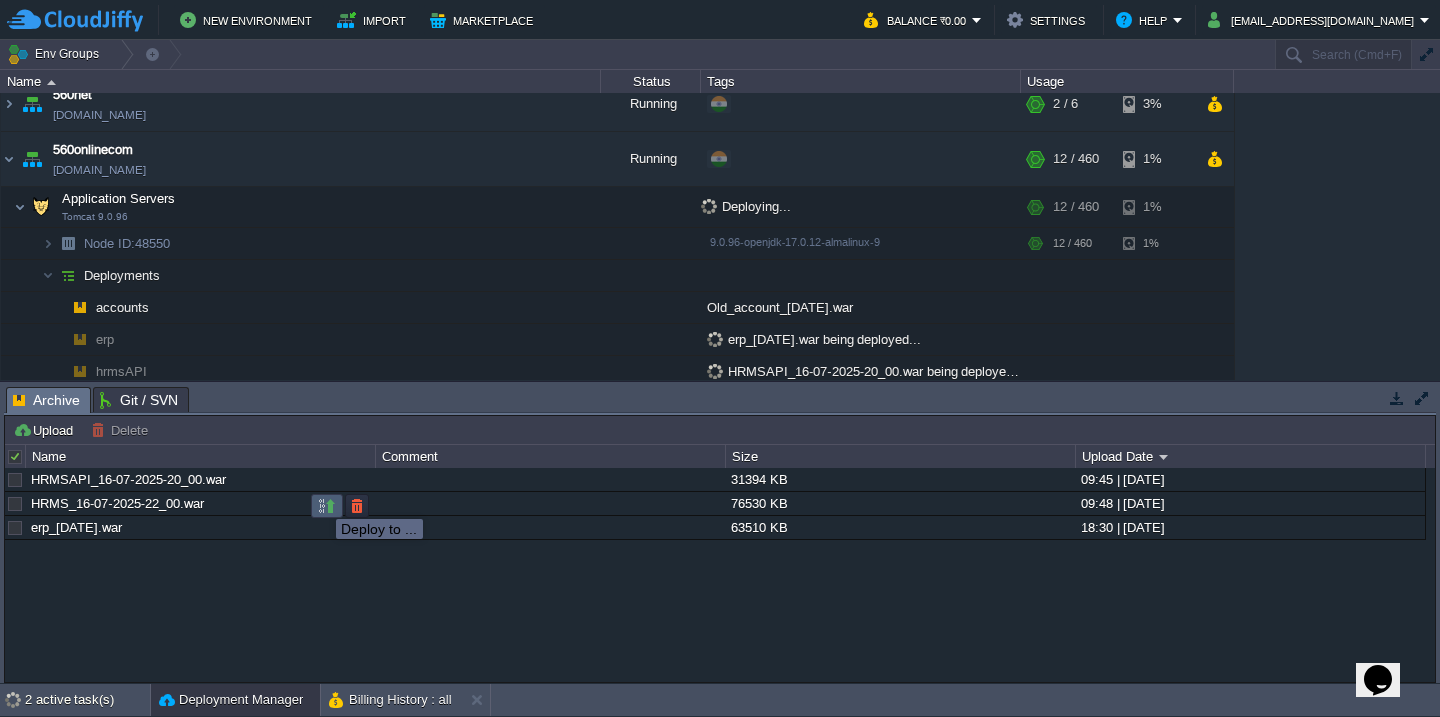 click at bounding box center (327, 506) 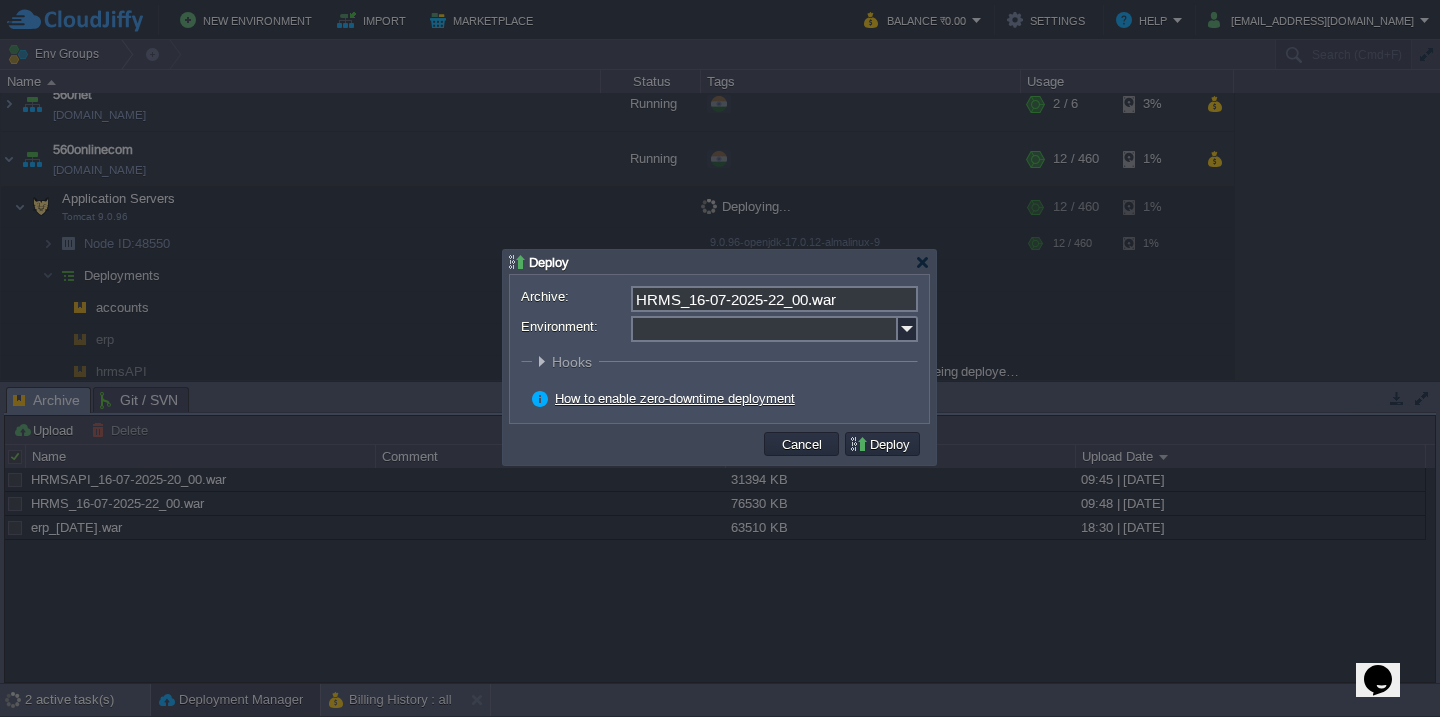 click on "Environment:" at bounding box center (764, 329) 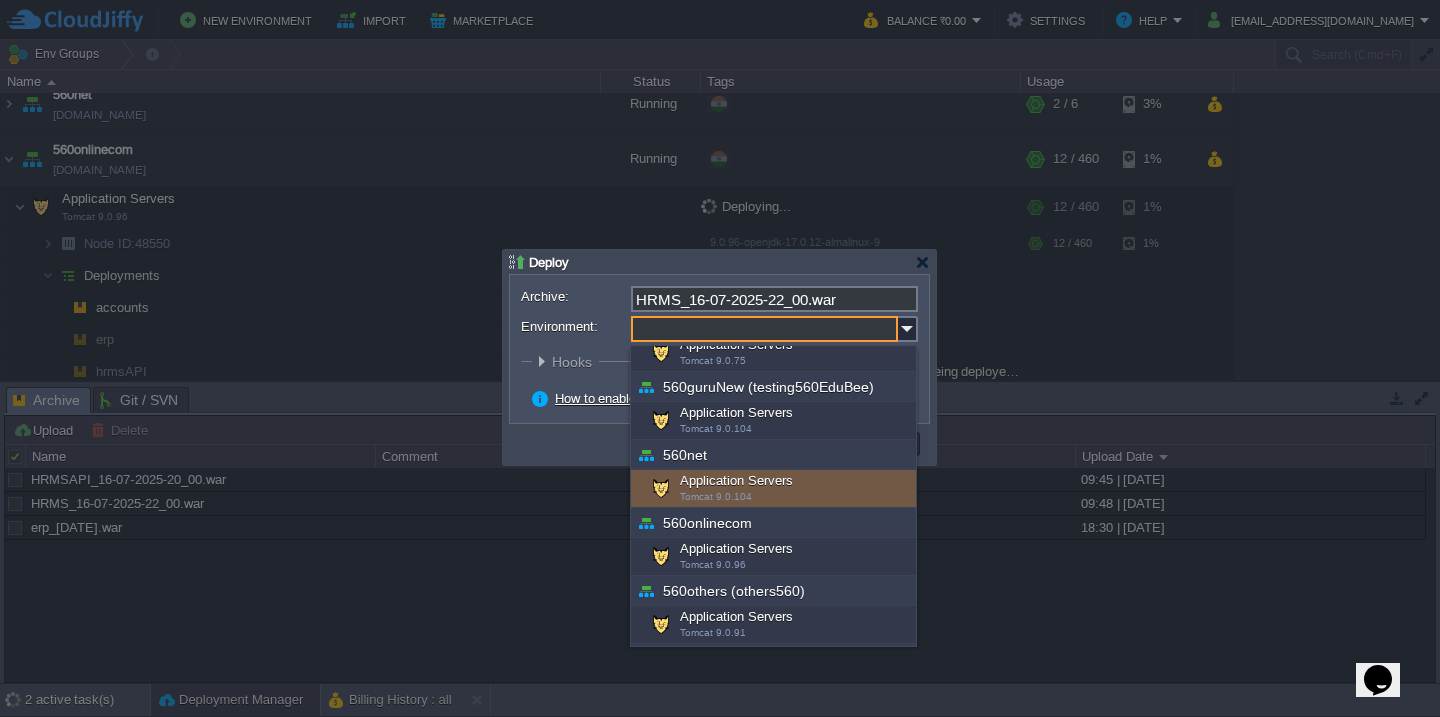 scroll, scrollTop: 258, scrollLeft: 0, axis: vertical 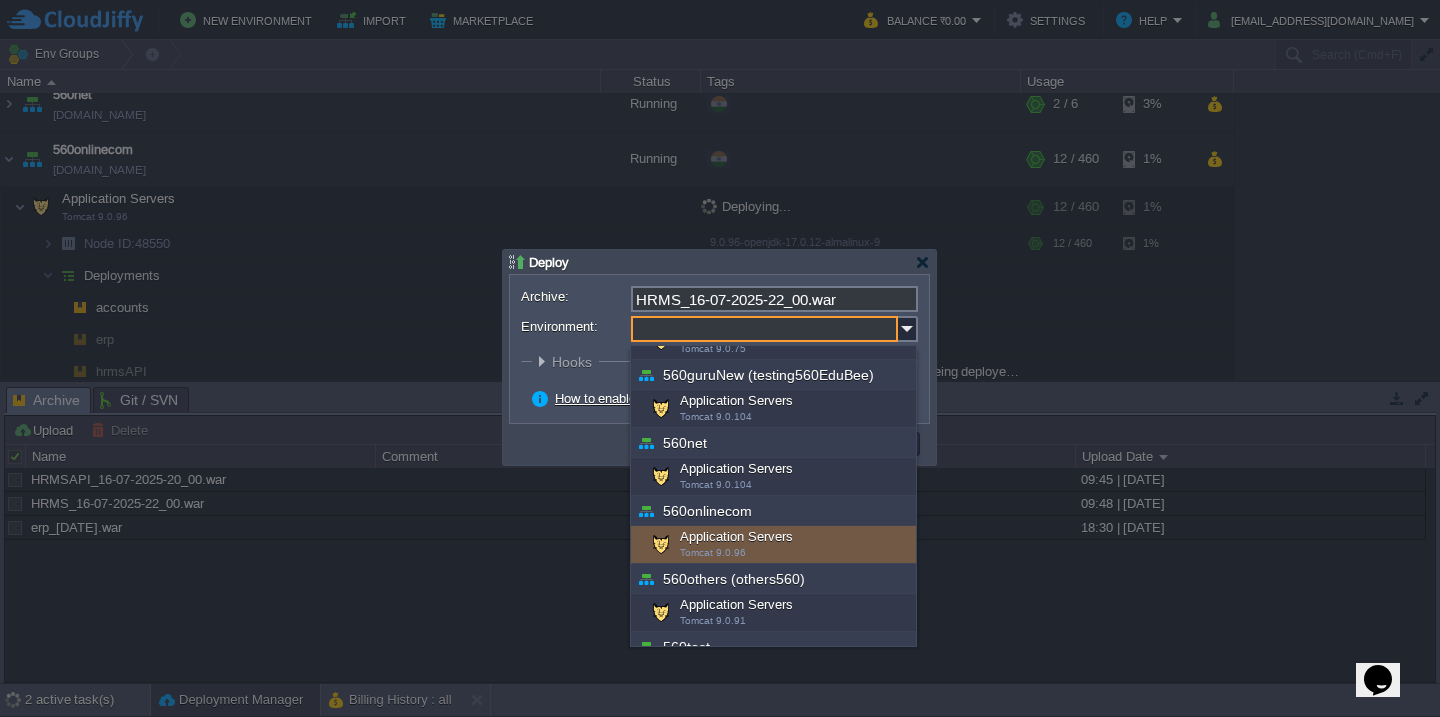 click on "Application Servers Tomcat 9.0.96" at bounding box center (773, 545) 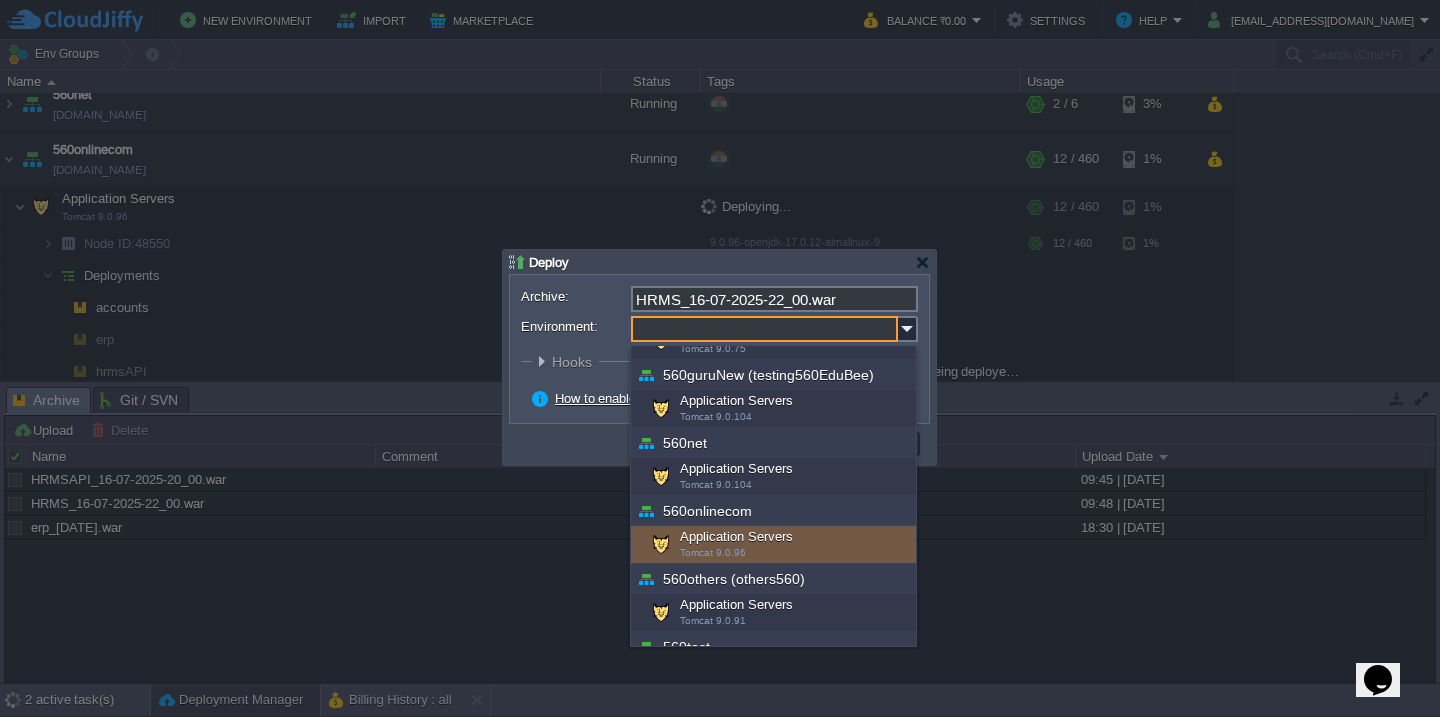 type on "Application Servers (560onlinecom)" 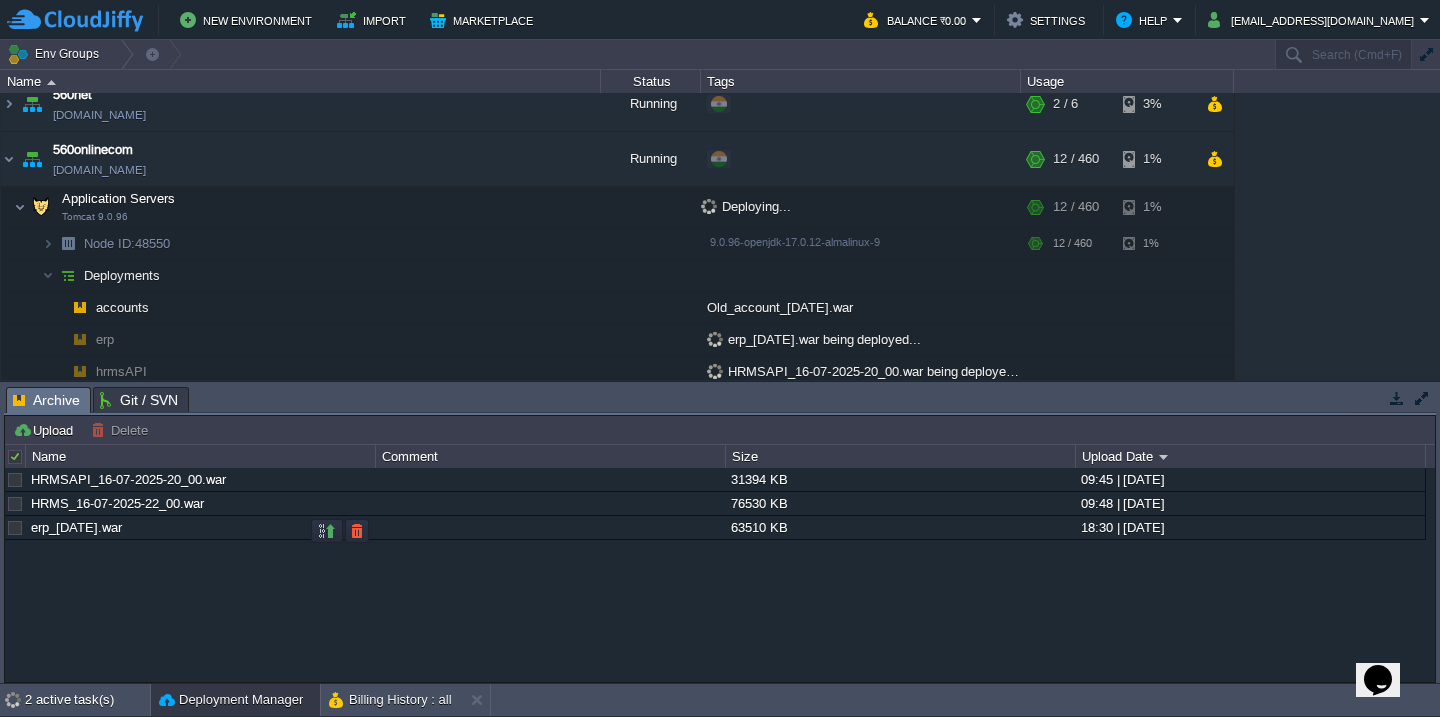 scroll, scrollTop: 323, scrollLeft: 0, axis: vertical 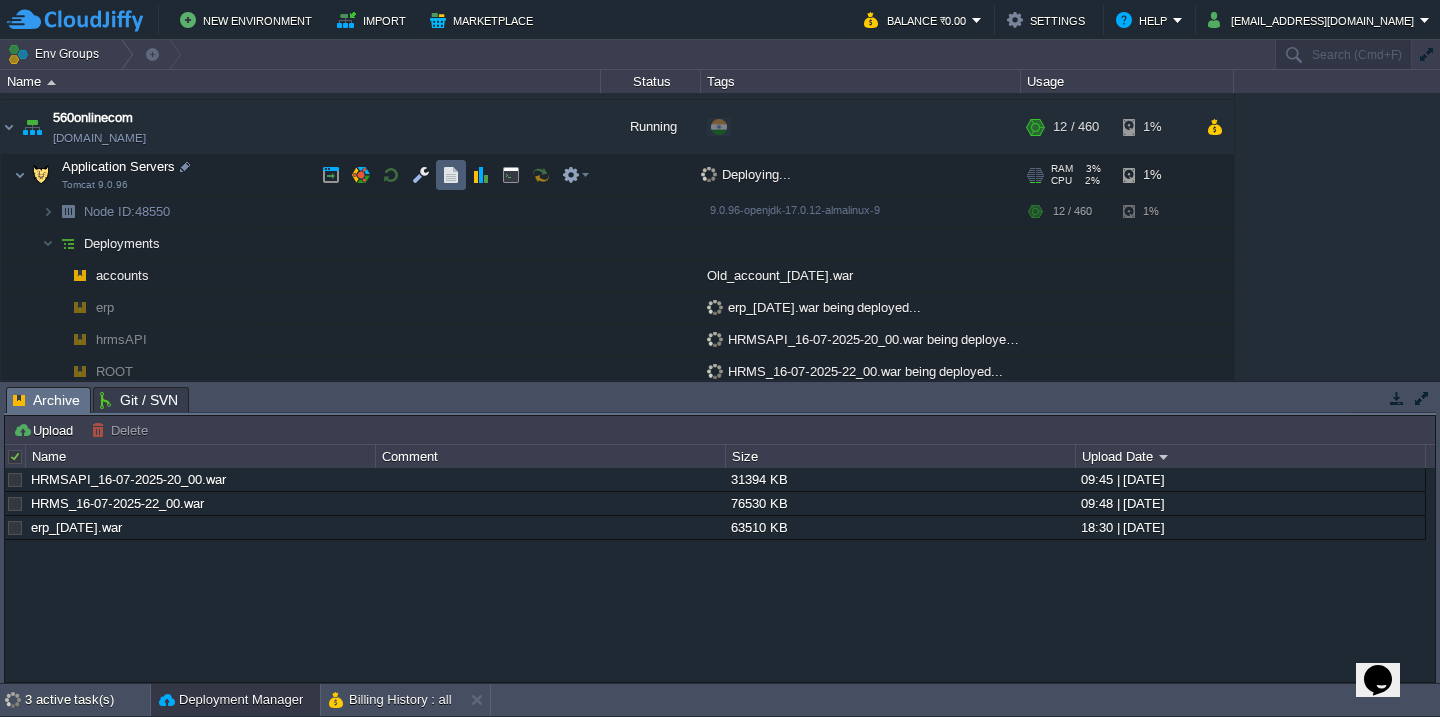 click at bounding box center [451, 175] 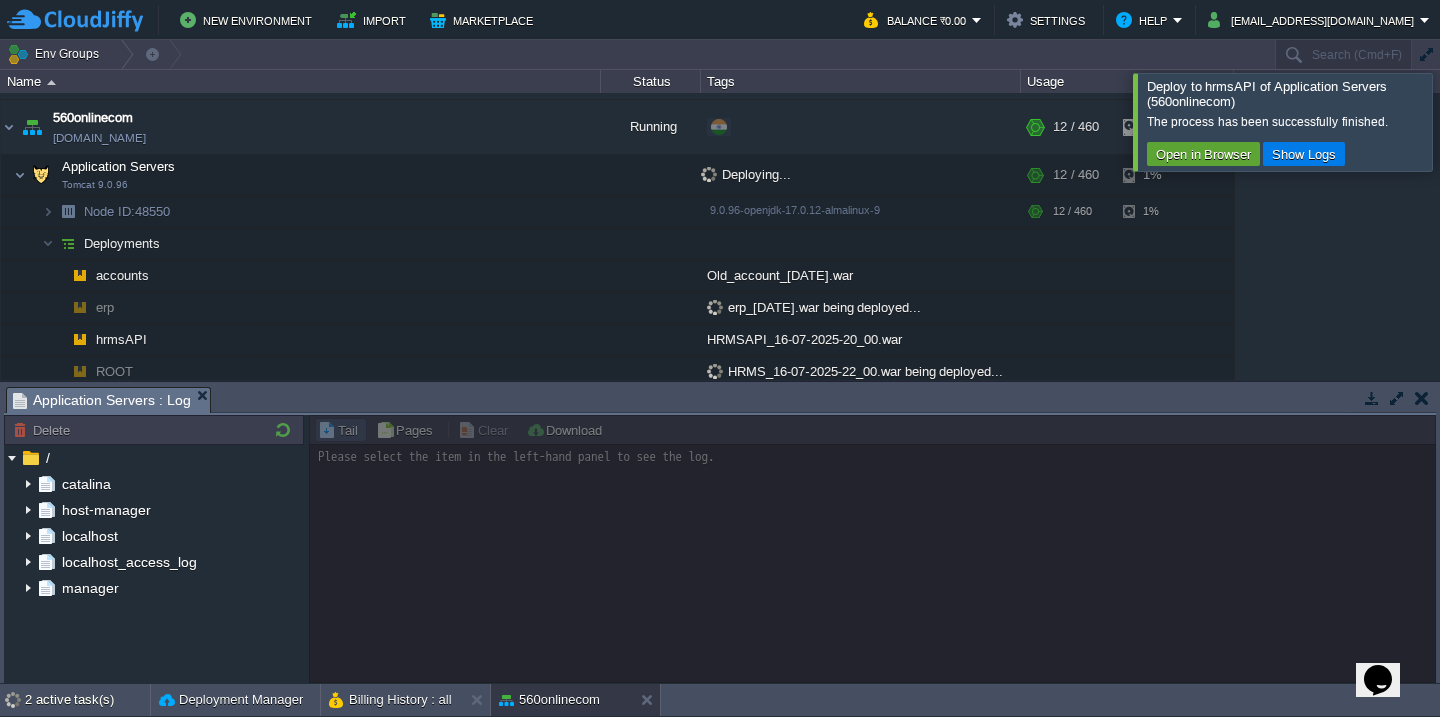 click at bounding box center [1464, 121] 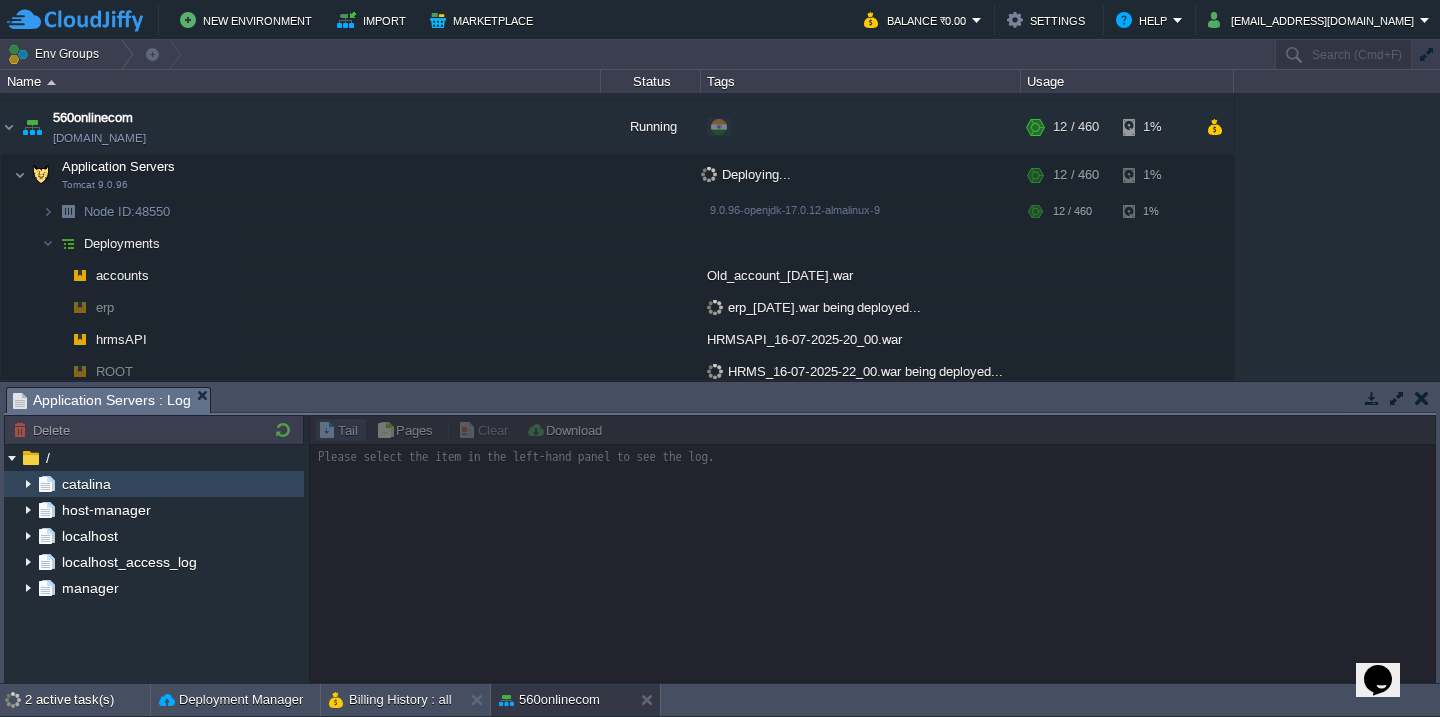 click at bounding box center [28, 484] 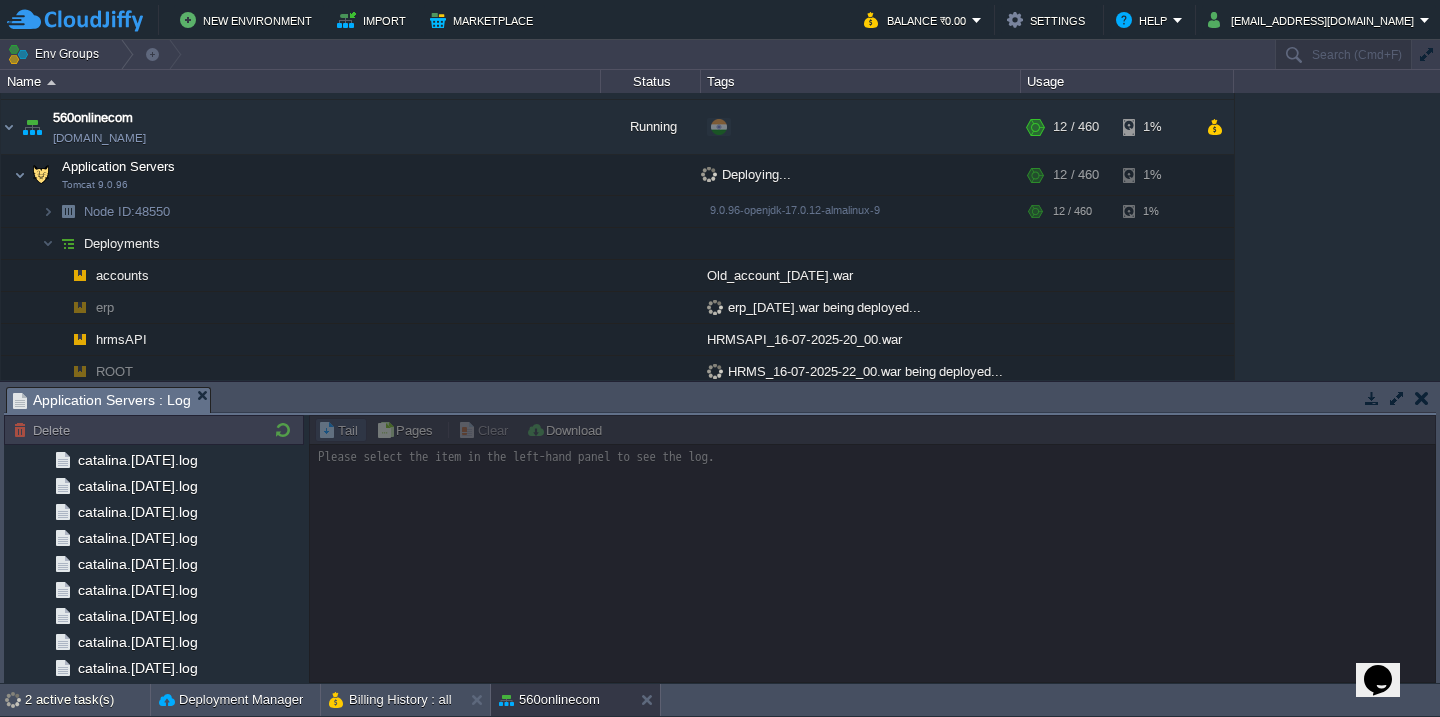scroll, scrollTop: 1895, scrollLeft: 0, axis: vertical 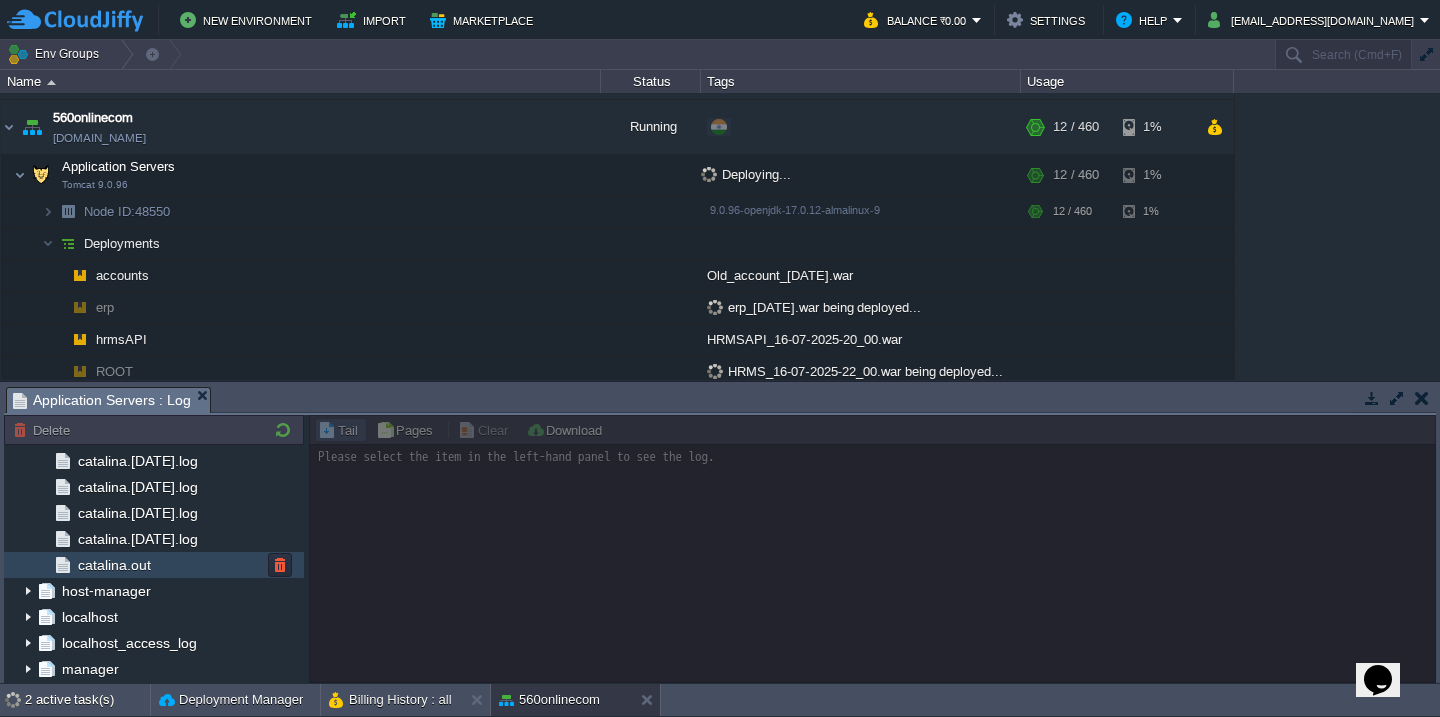 click on "catalina.out" at bounding box center [154, 565] 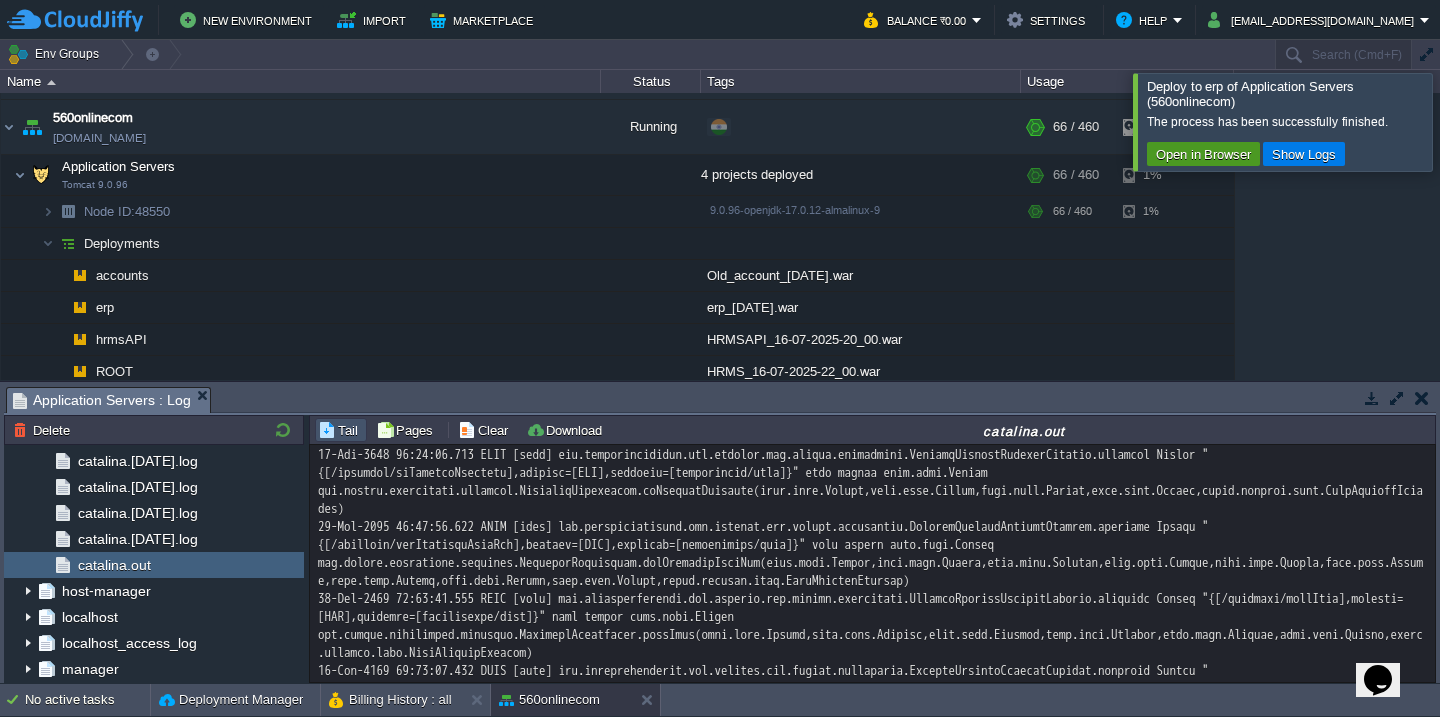 scroll, scrollTop: 78875, scrollLeft: 0, axis: vertical 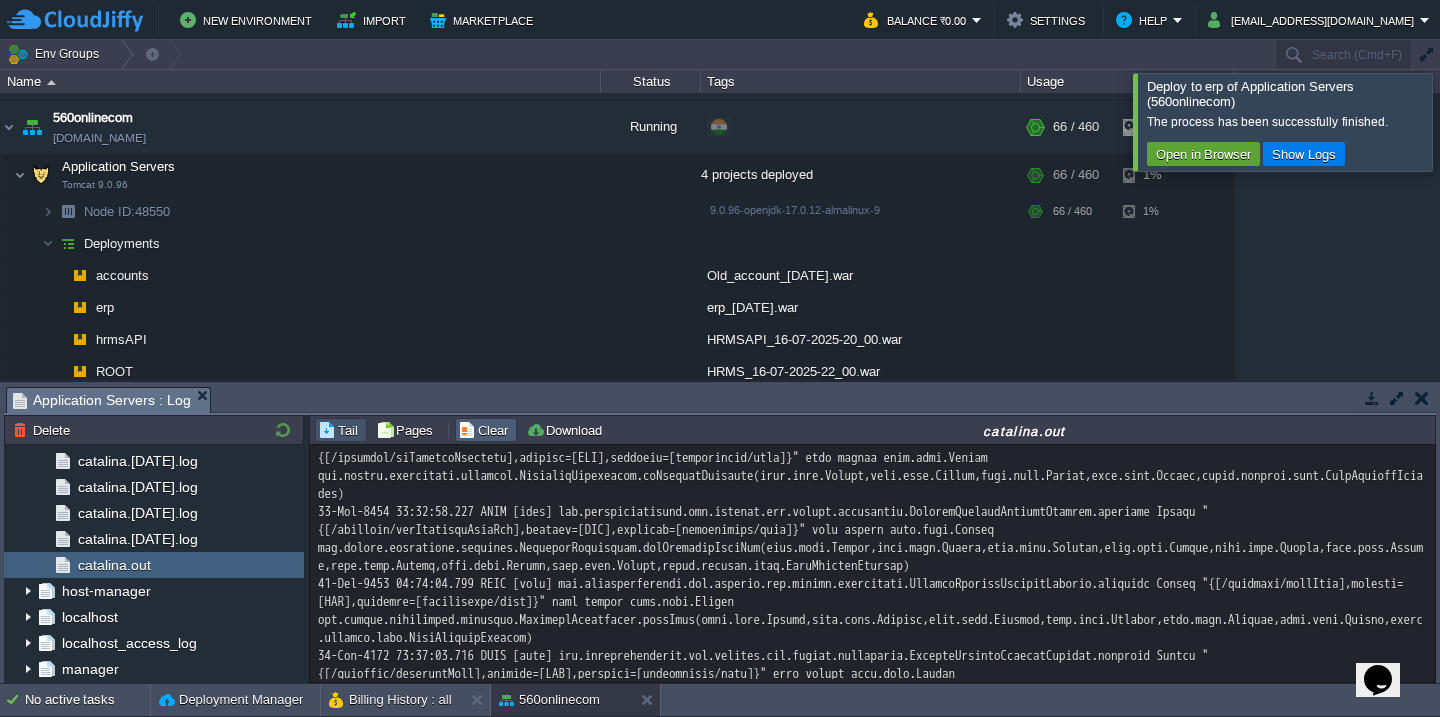 click on "Clear" at bounding box center (486, 430) 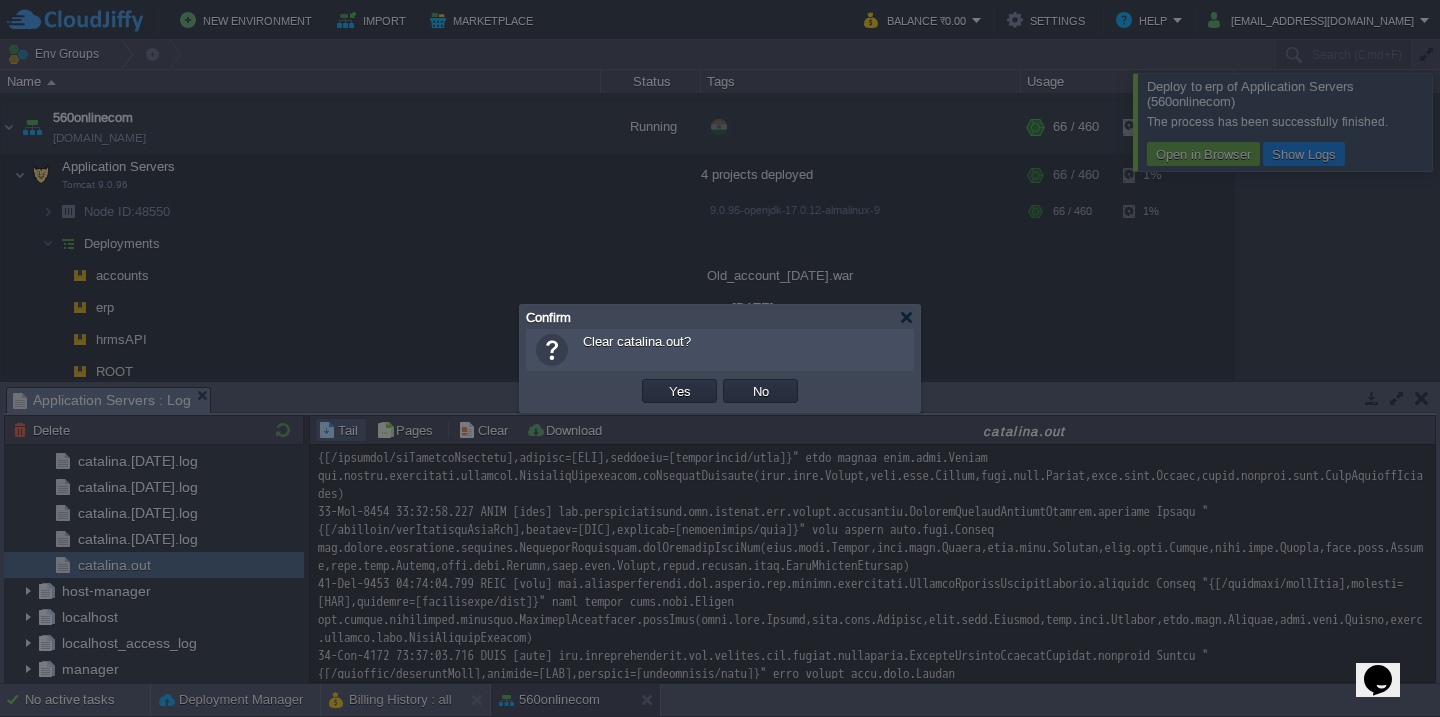 type 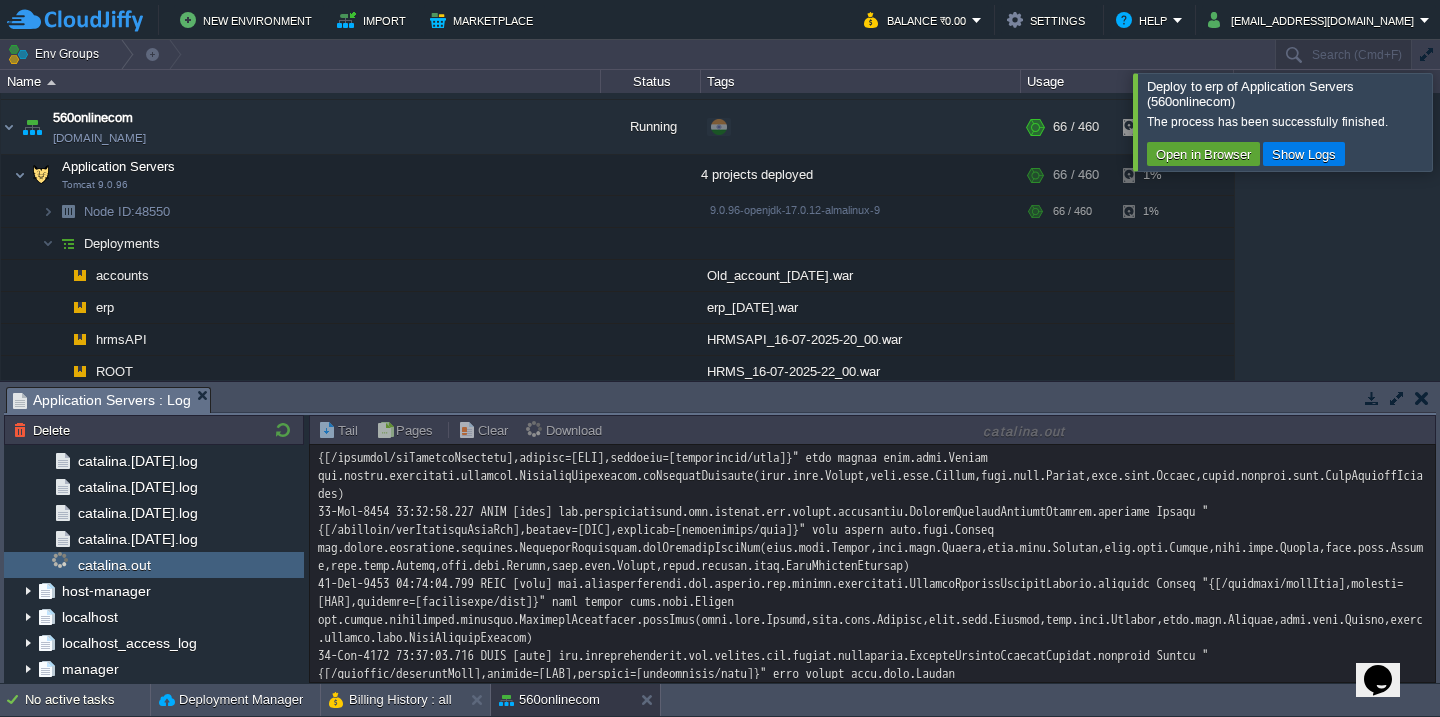 click at bounding box center [1464, 121] 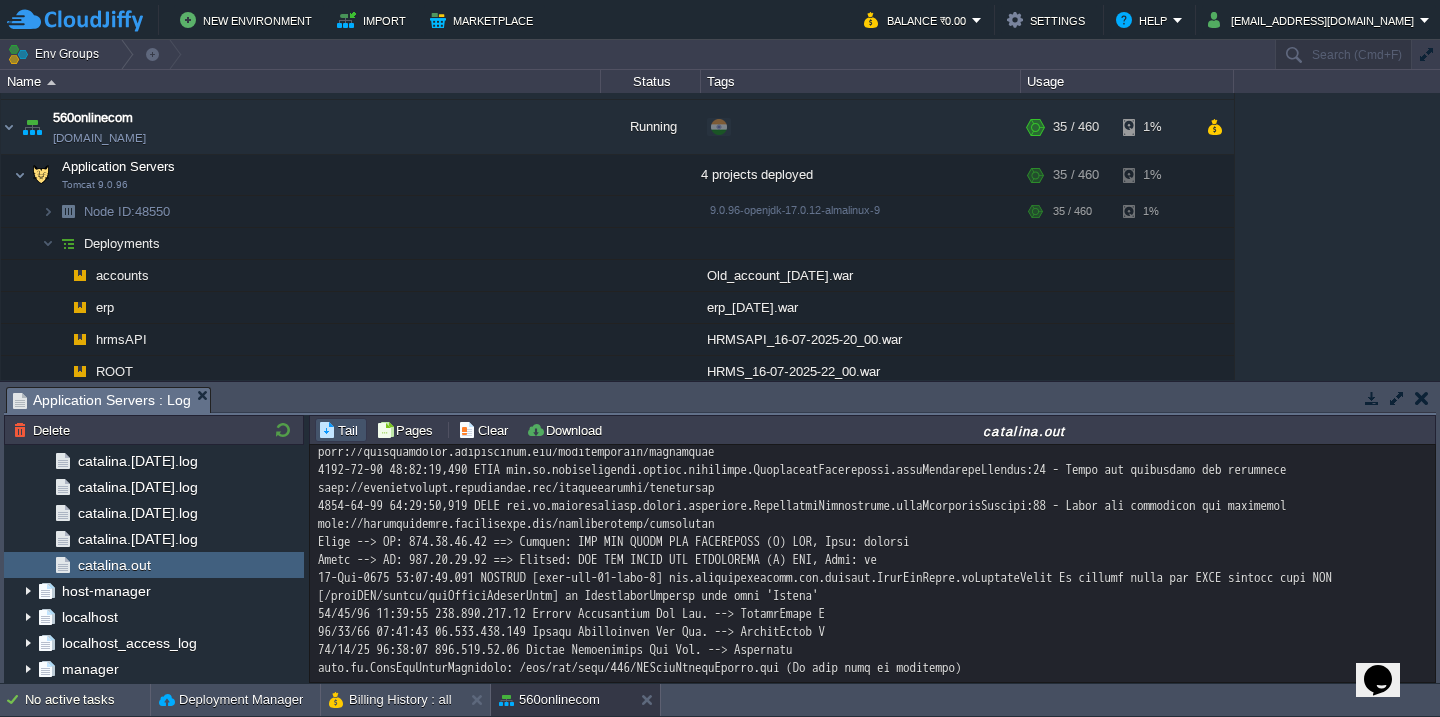 scroll, scrollTop: 196, scrollLeft: 0, axis: vertical 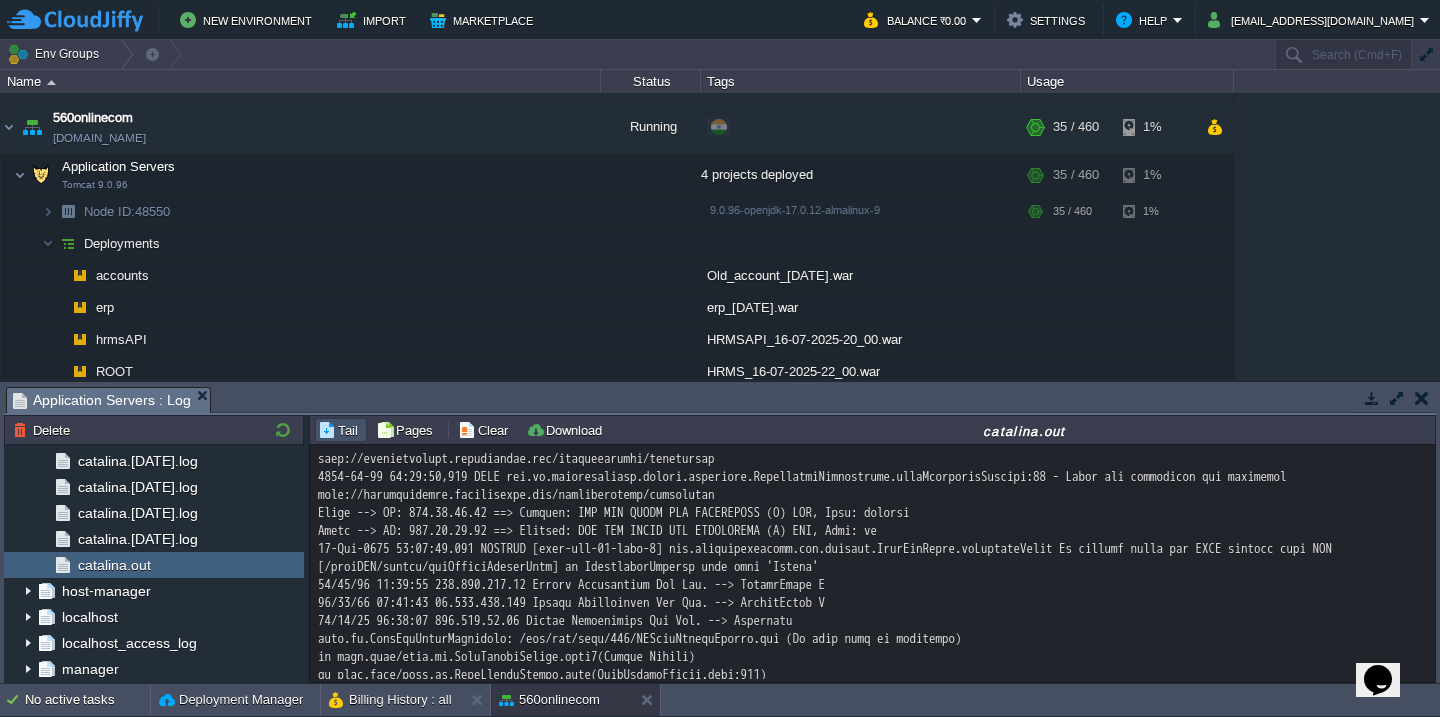 click at bounding box center [872, 1341] 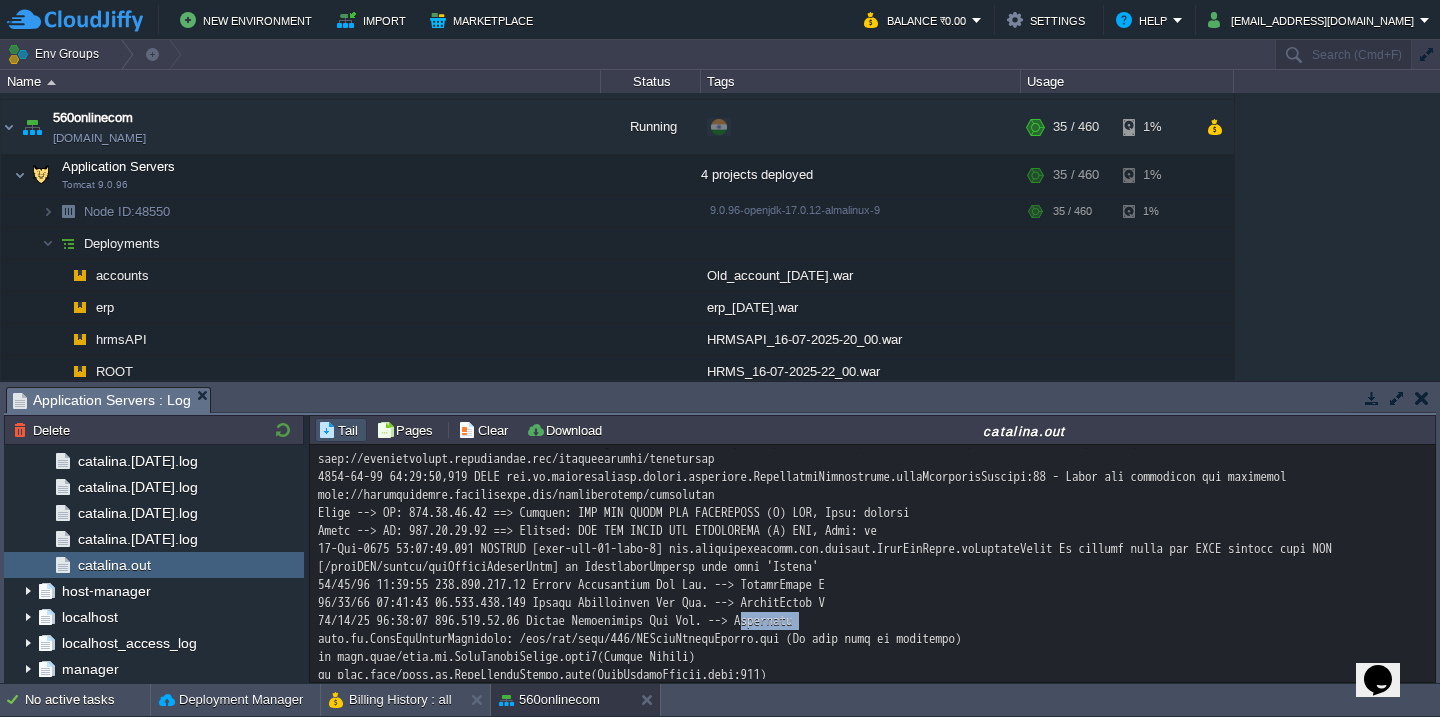 click at bounding box center (872, 1341) 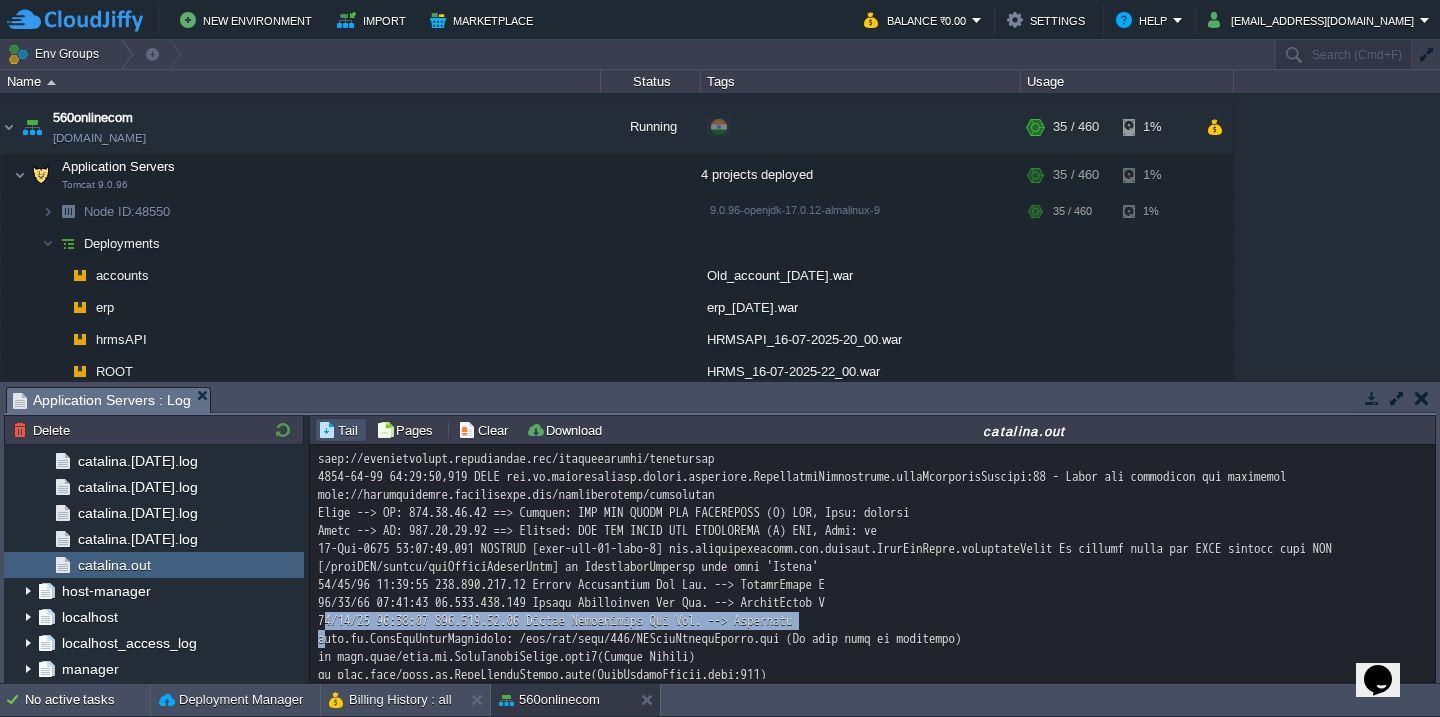 click at bounding box center [872, 1341] 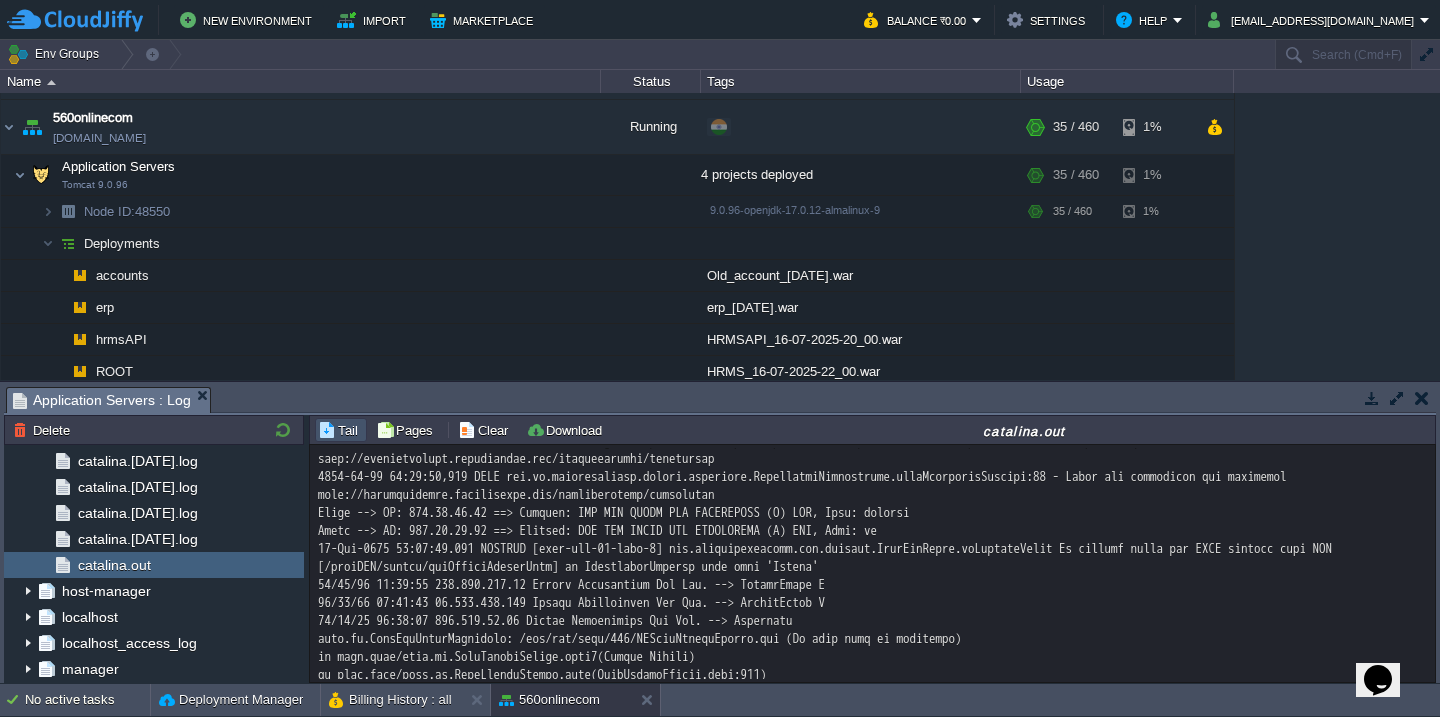 click at bounding box center [872, 1341] 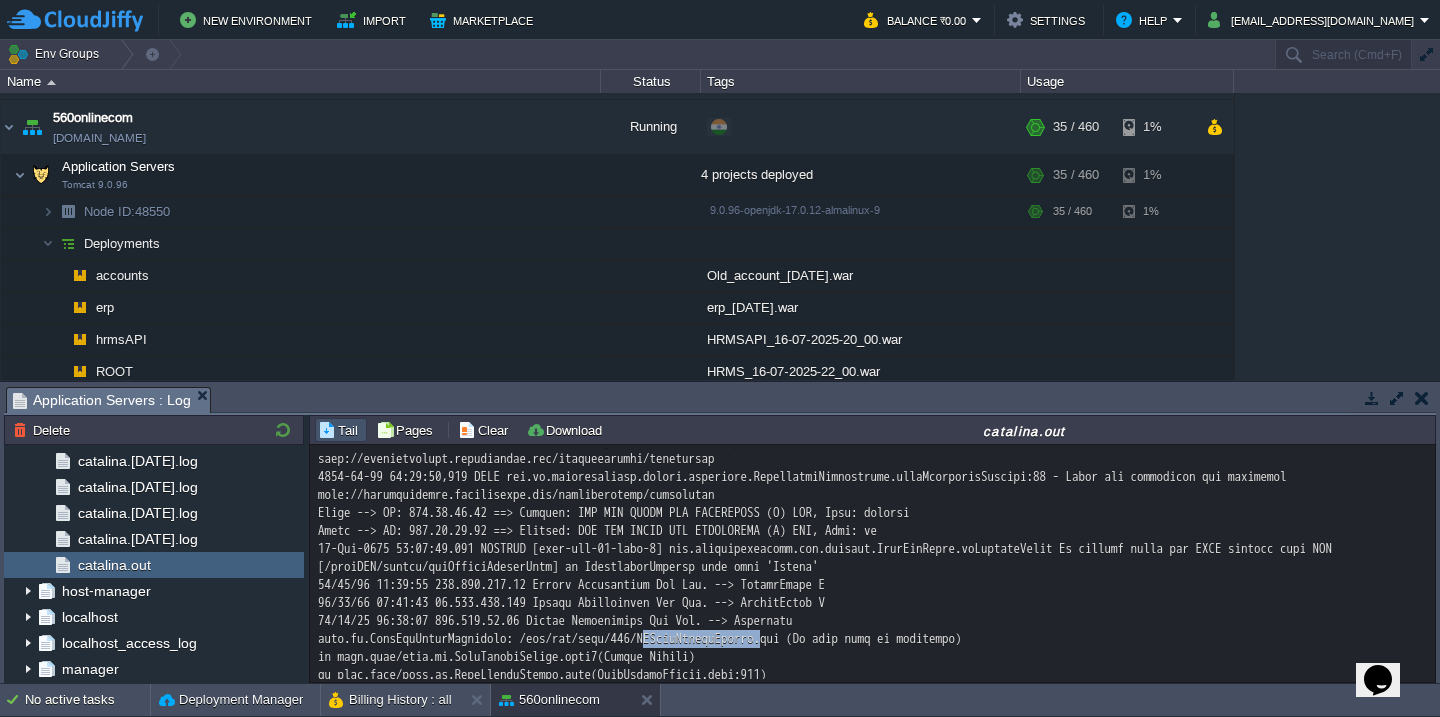 click at bounding box center (872, 1341) 